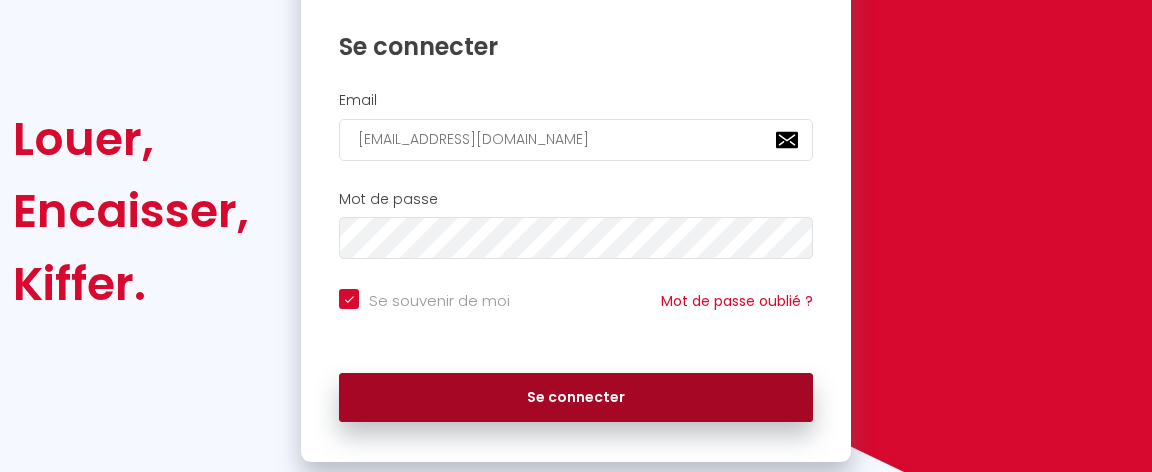 click on "Se connecter" at bounding box center (576, 398) 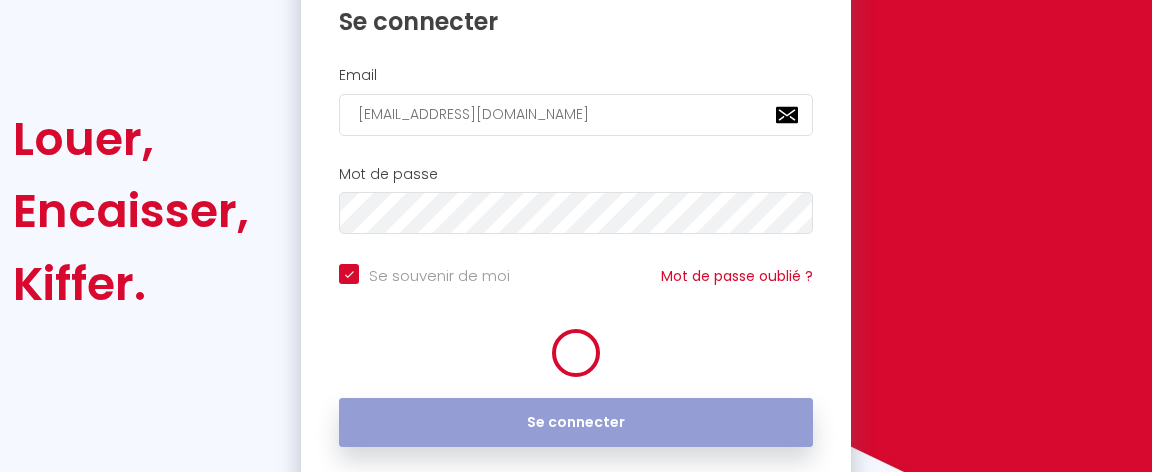 scroll, scrollTop: 0, scrollLeft: 0, axis: both 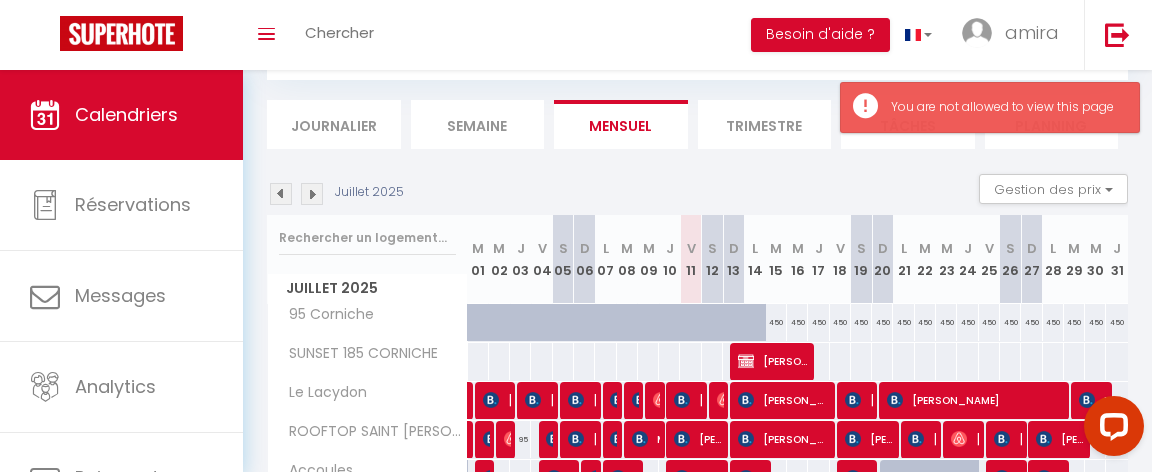 click at bounding box center (281, 194) 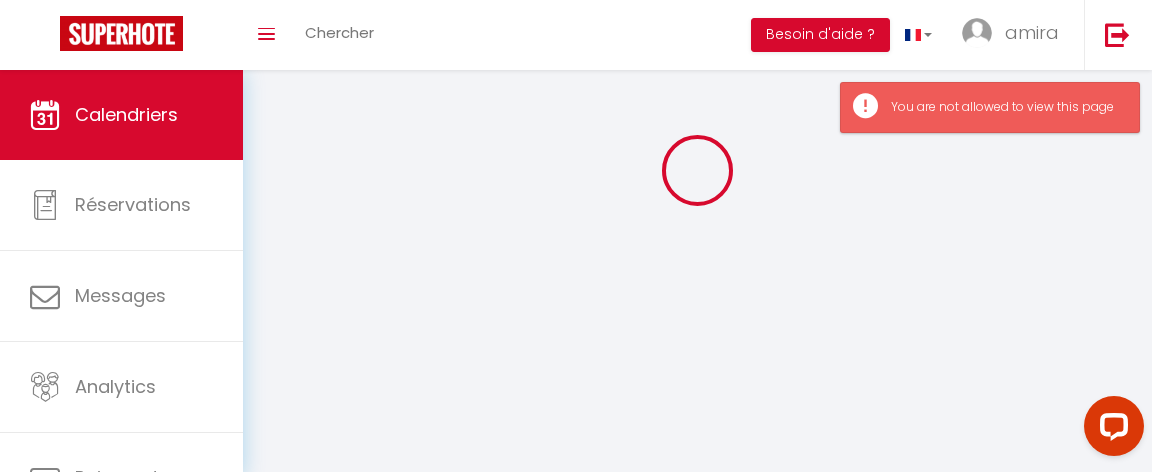scroll, scrollTop: 70, scrollLeft: 0, axis: vertical 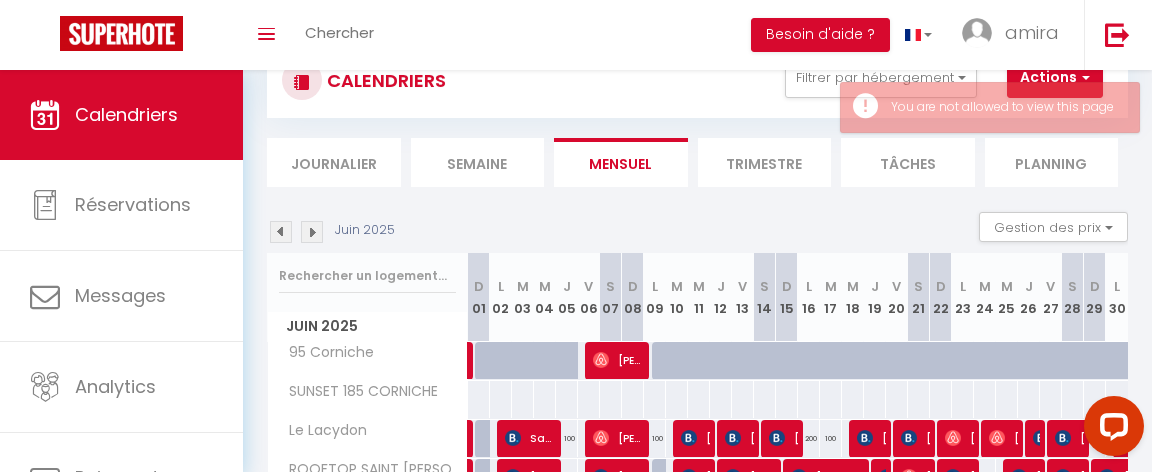 click at bounding box center (281, 232) 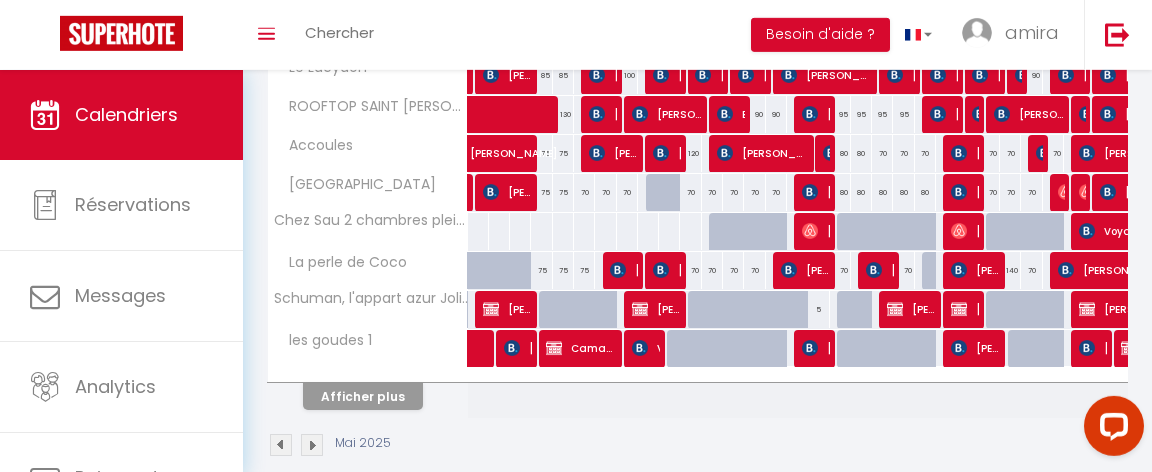 scroll, scrollTop: 454, scrollLeft: 0, axis: vertical 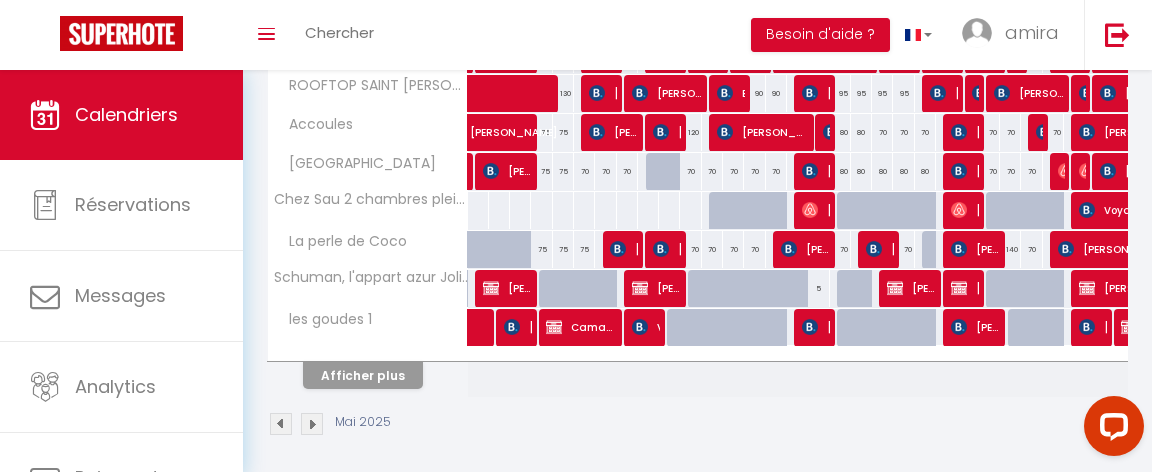 click at bounding box center (312, 424) 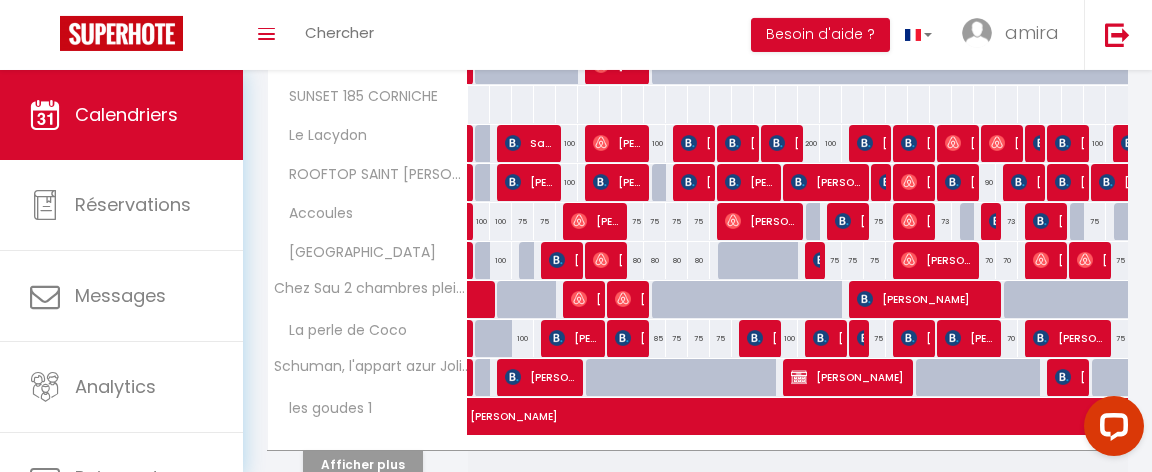 scroll, scrollTop: 394, scrollLeft: 0, axis: vertical 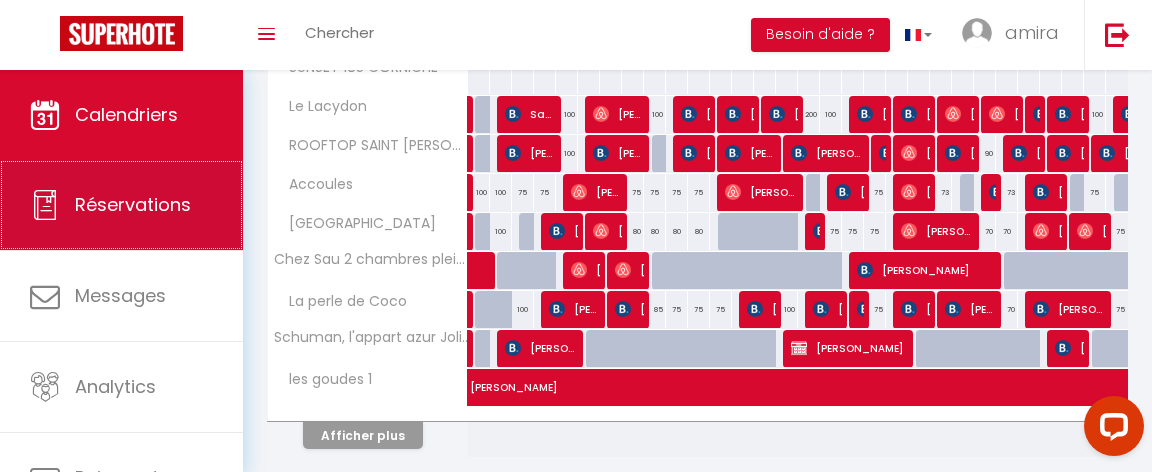 click on "Réservations" at bounding box center (133, 204) 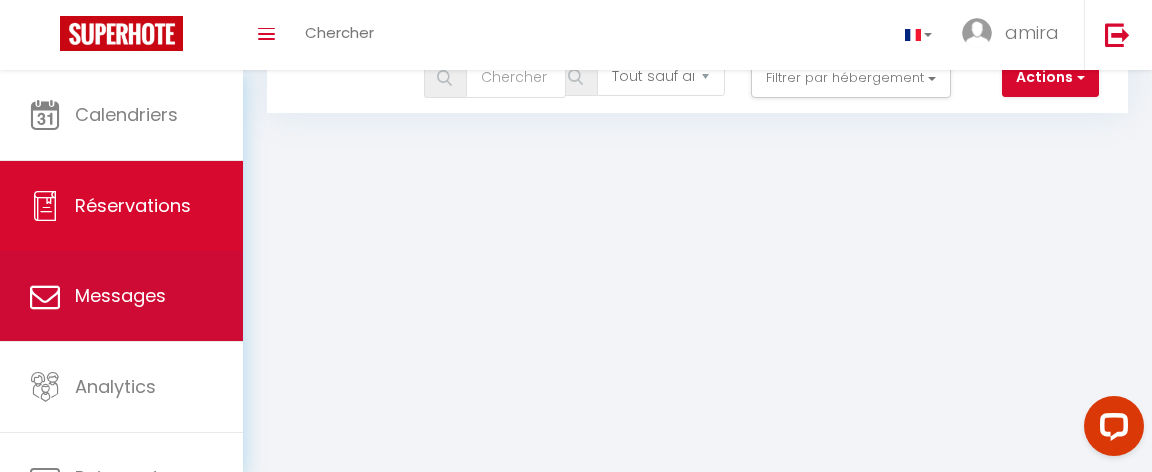 scroll, scrollTop: 70, scrollLeft: 0, axis: vertical 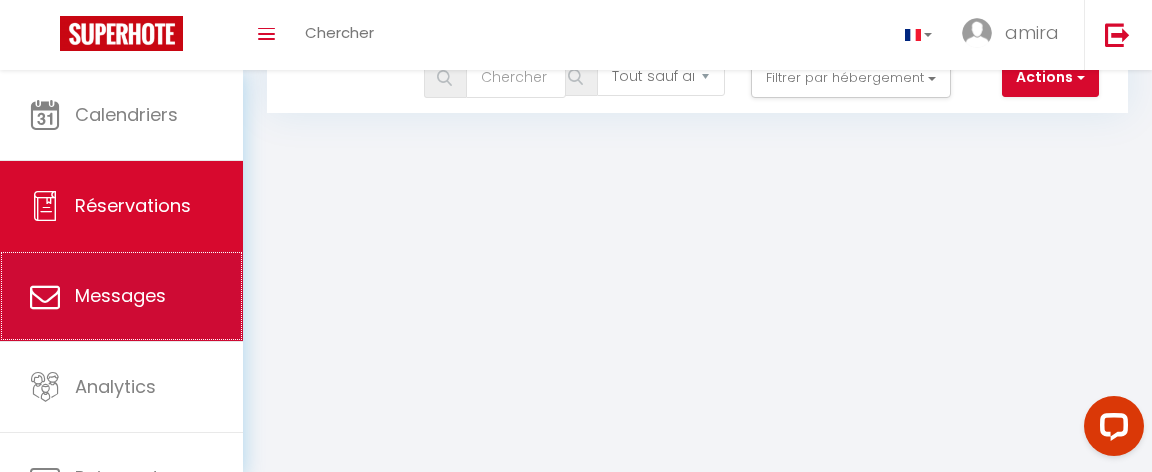 click on "Messages" at bounding box center [121, 296] 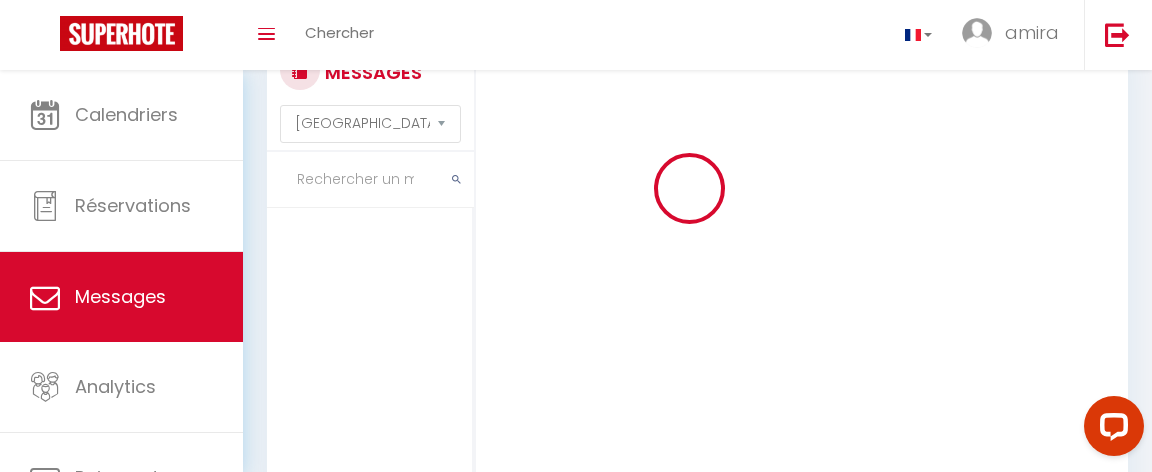 scroll, scrollTop: 0, scrollLeft: 0, axis: both 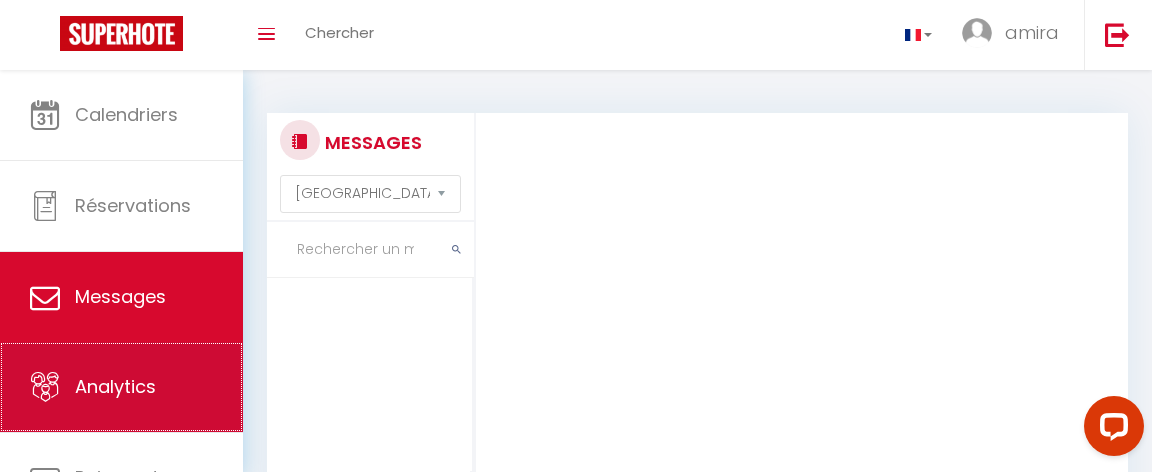 click on "Analytics" at bounding box center [115, 386] 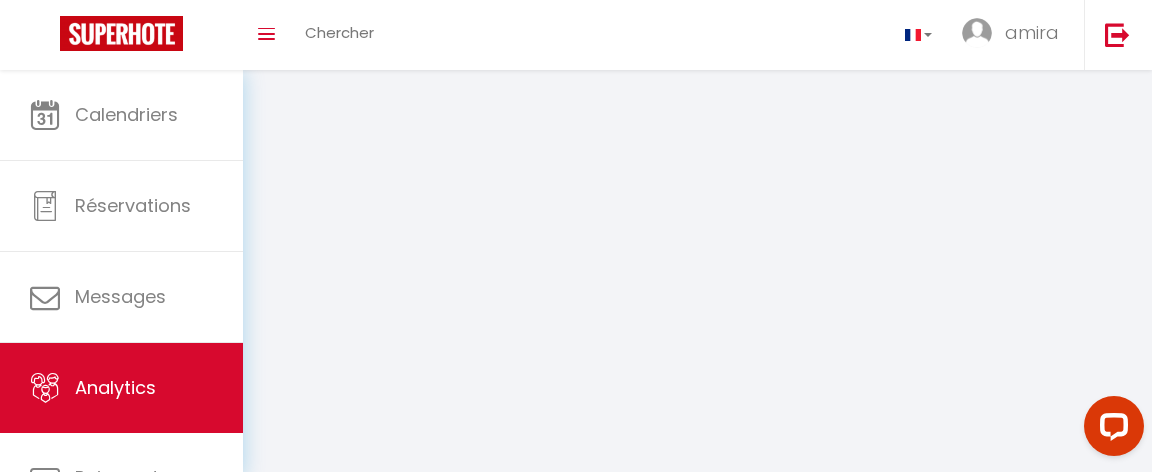 select on "2025" 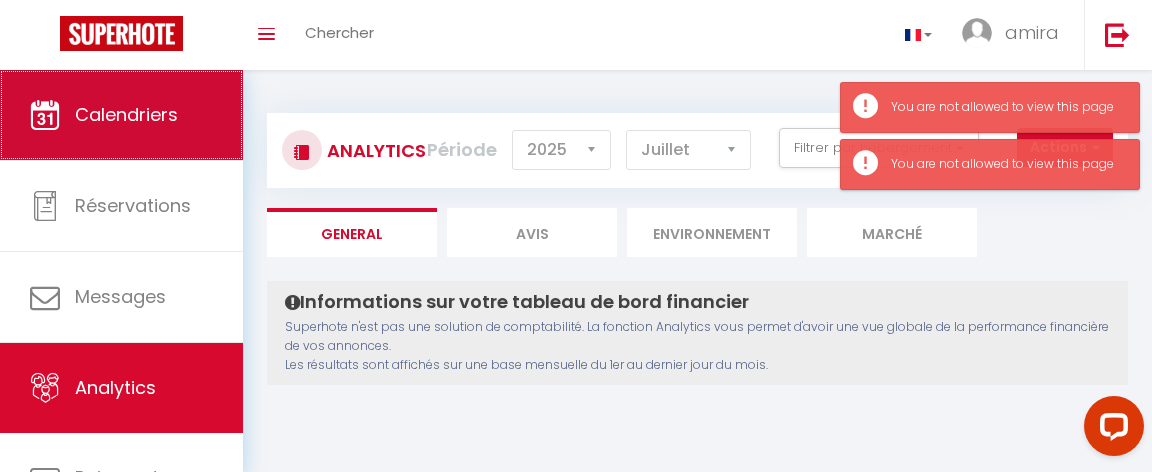 click on "Calendriers" at bounding box center (126, 114) 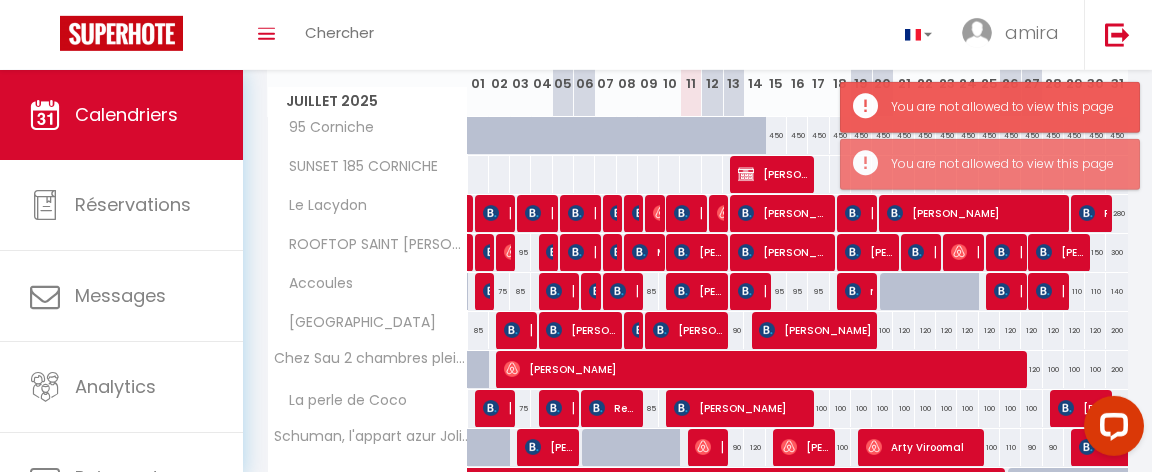 scroll, scrollTop: 324, scrollLeft: 0, axis: vertical 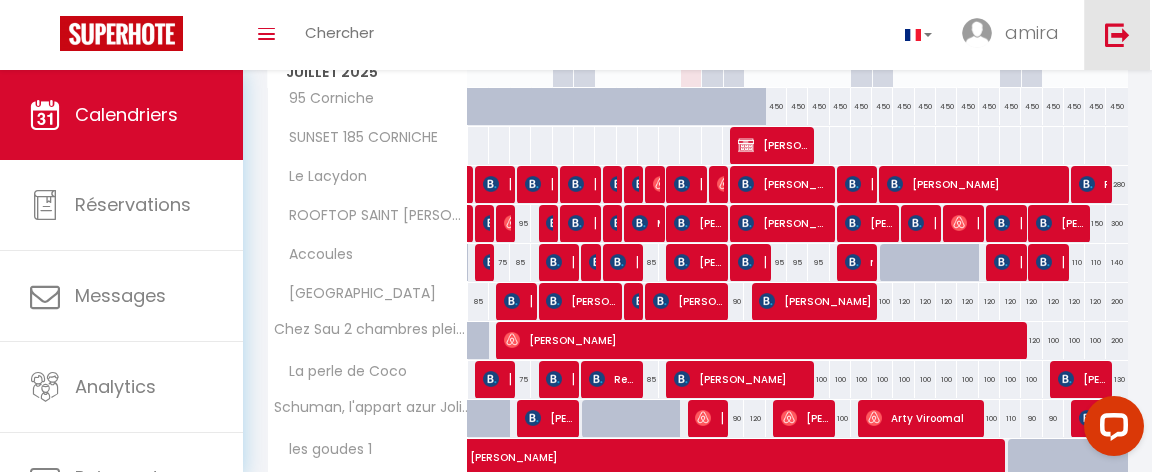 click at bounding box center (1117, 34) 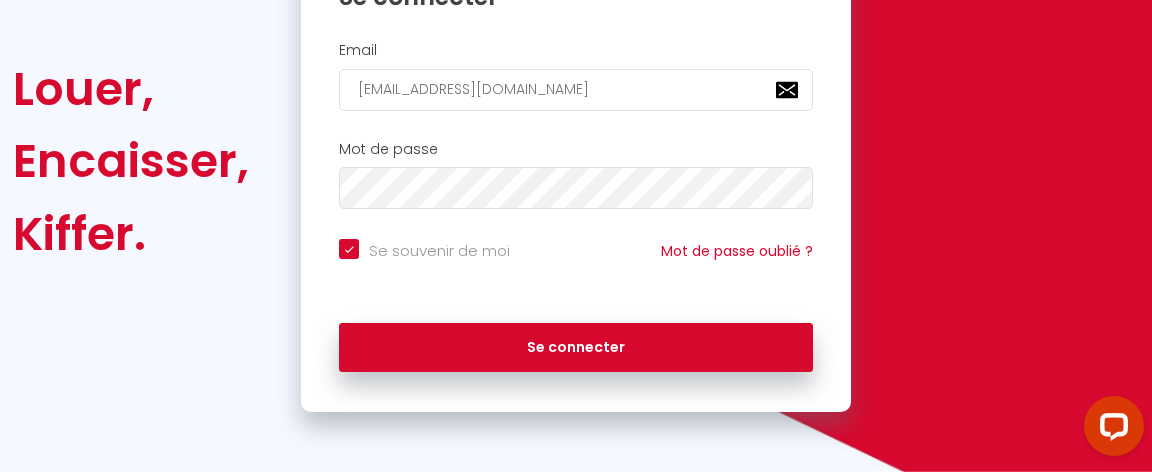scroll, scrollTop: 254, scrollLeft: 0, axis: vertical 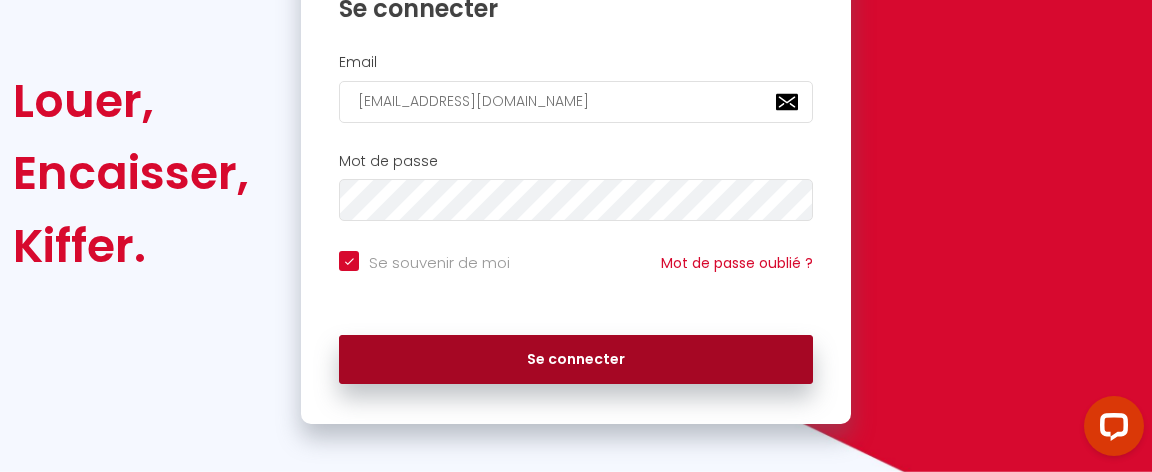 click on "Se connecter" at bounding box center (576, 360) 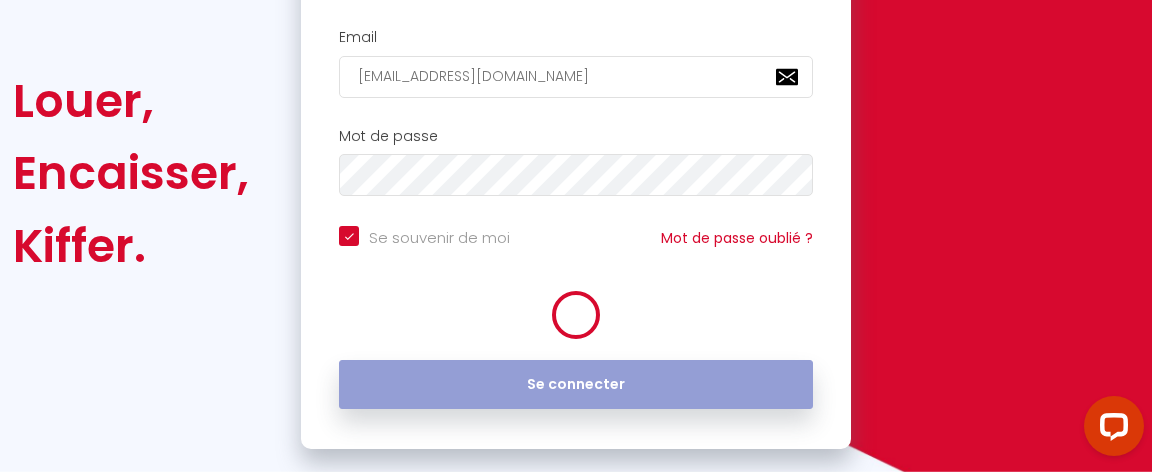 scroll, scrollTop: 254, scrollLeft: 0, axis: vertical 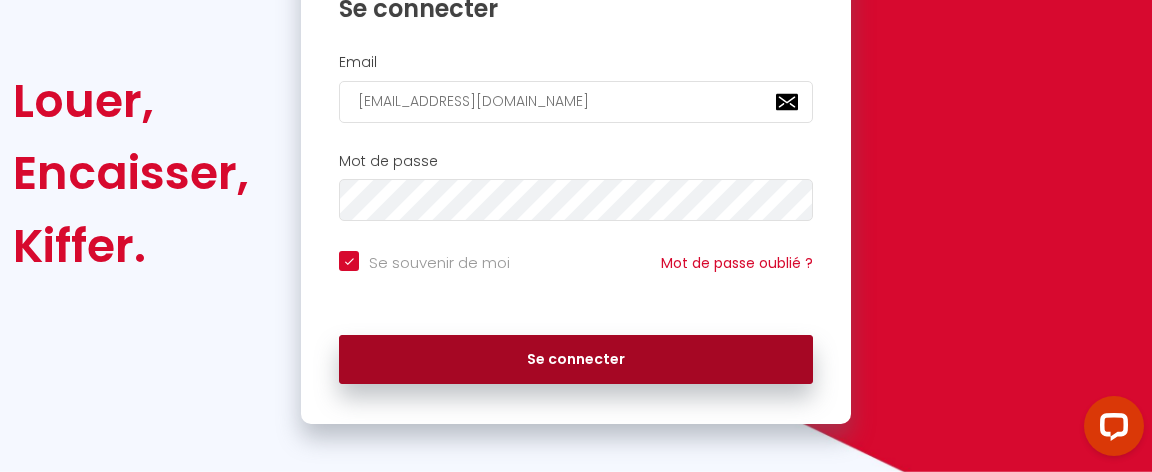 click on "Se connecter" at bounding box center [576, 360] 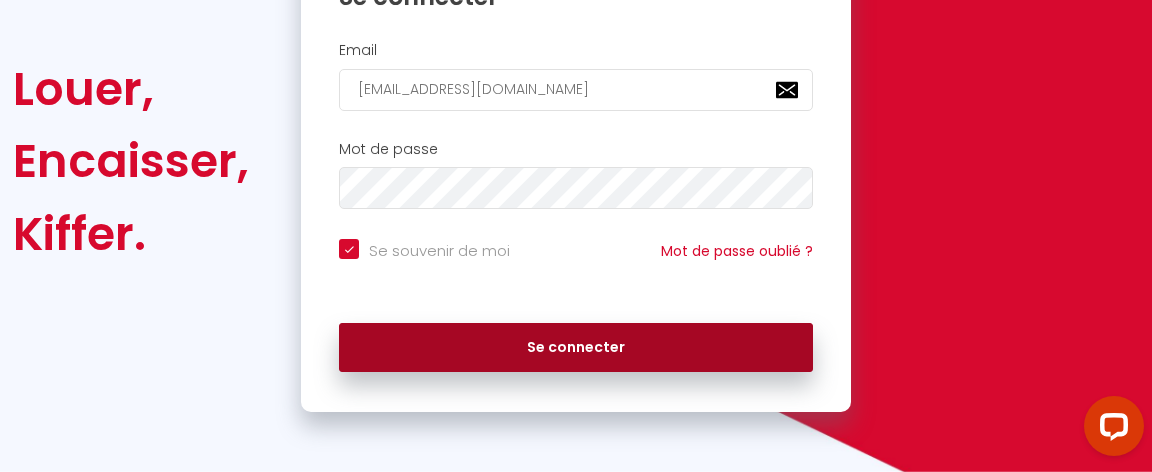 scroll, scrollTop: 254, scrollLeft: 0, axis: vertical 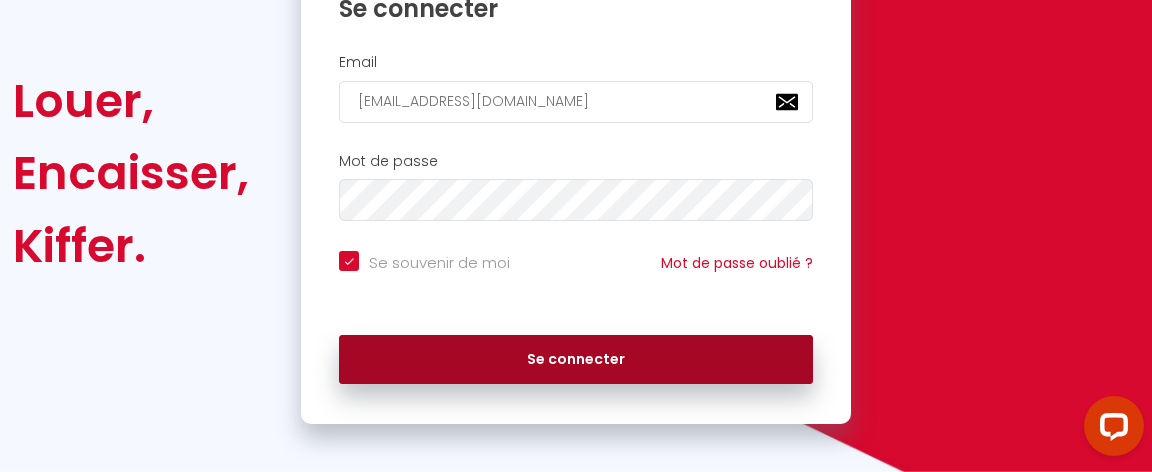 click on "Se connecter" at bounding box center [576, 360] 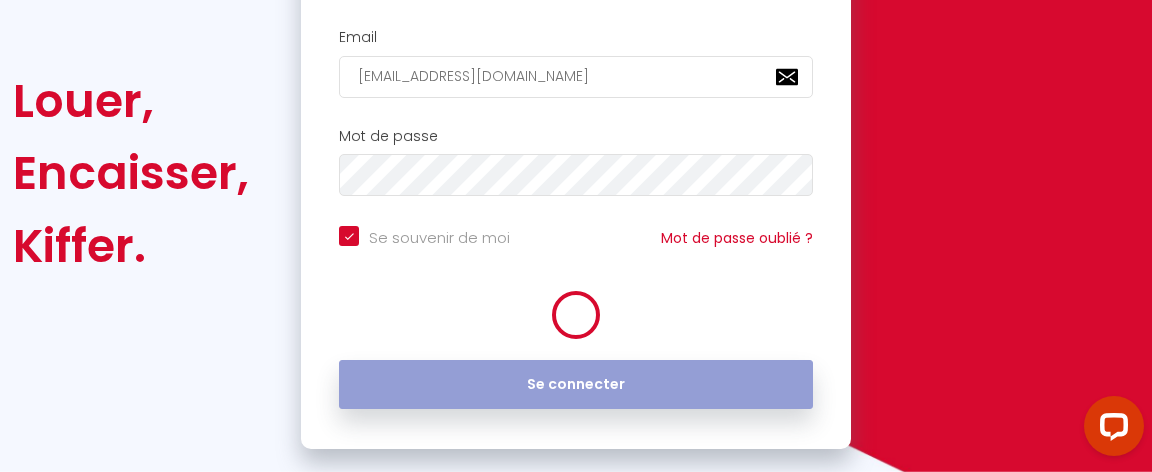 checkbox on "true" 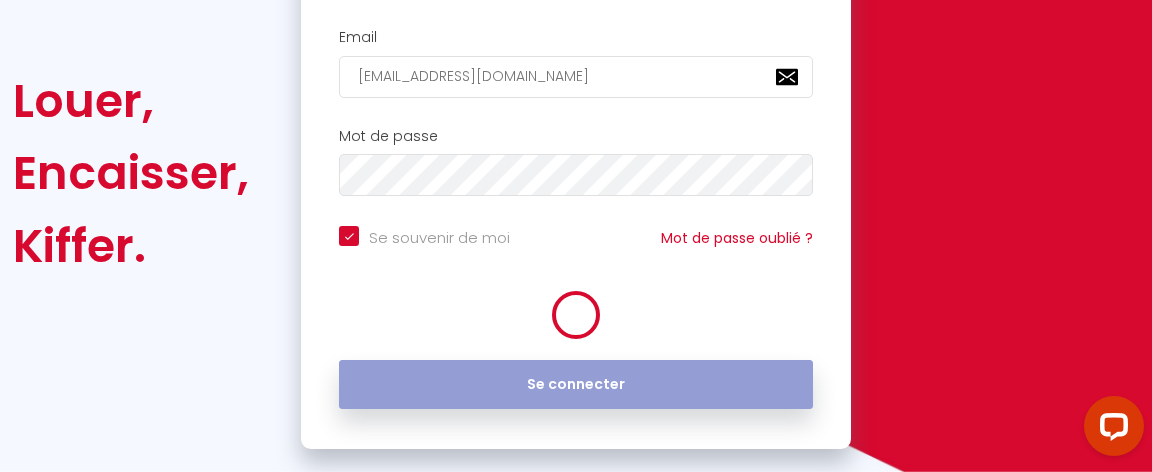 scroll, scrollTop: 254, scrollLeft: 0, axis: vertical 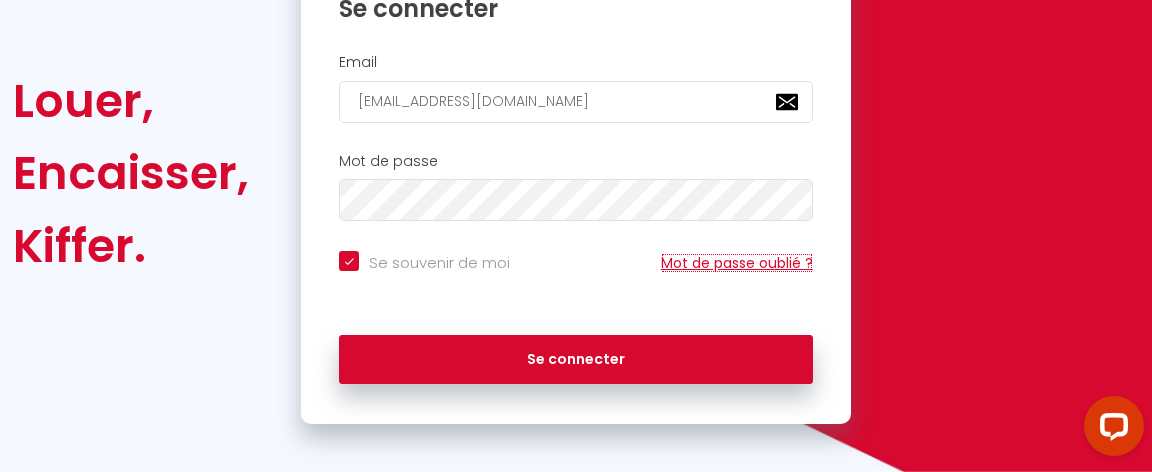 click on "Mot de passe oublié ?" at bounding box center [737, 263] 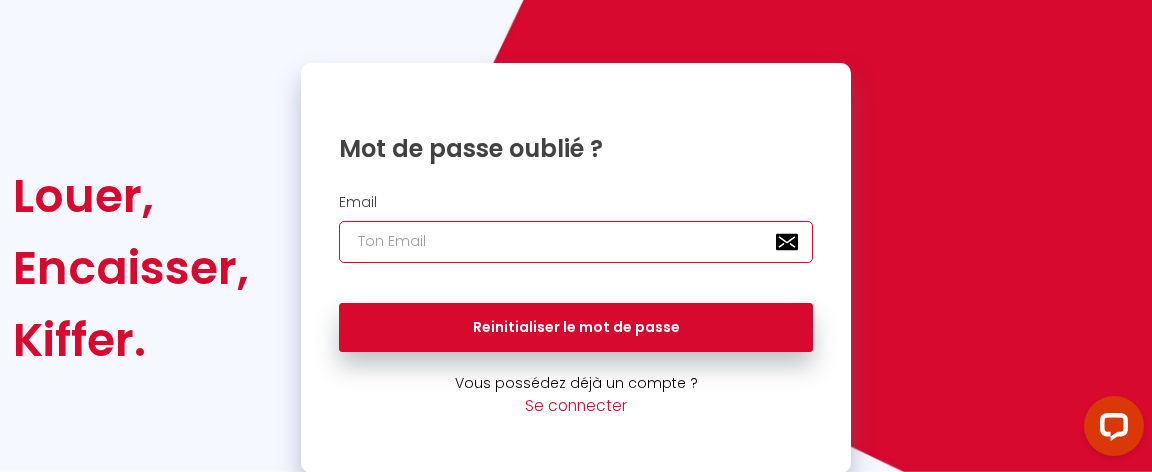 click at bounding box center [576, 242] 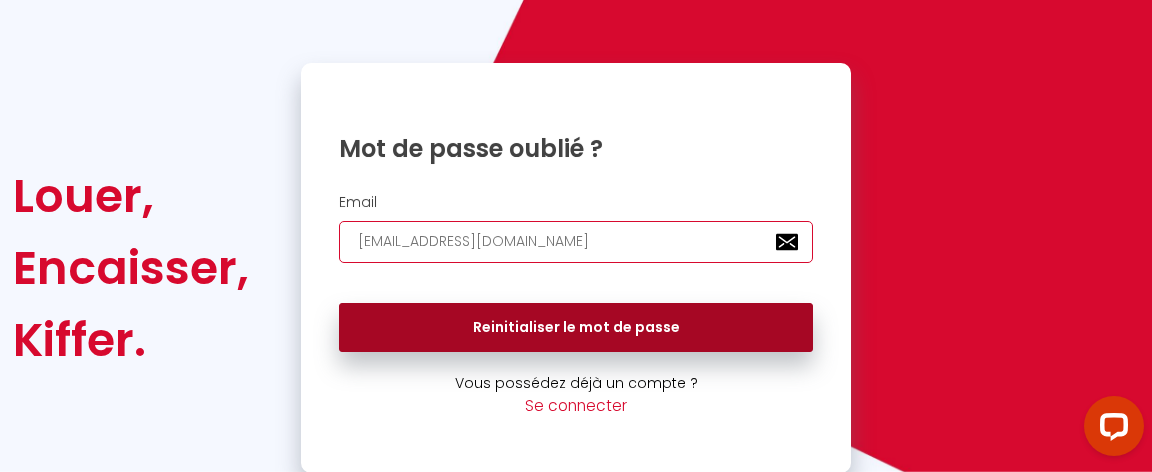 type on "[EMAIL_ADDRESS][DOMAIN_NAME]" 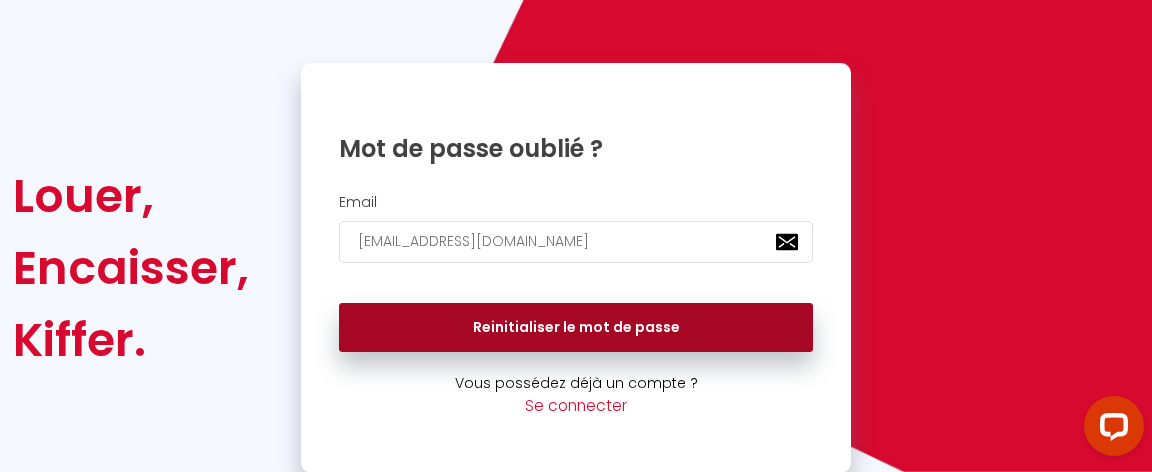 click on "Reinitialiser le mot de passe" at bounding box center [576, 328] 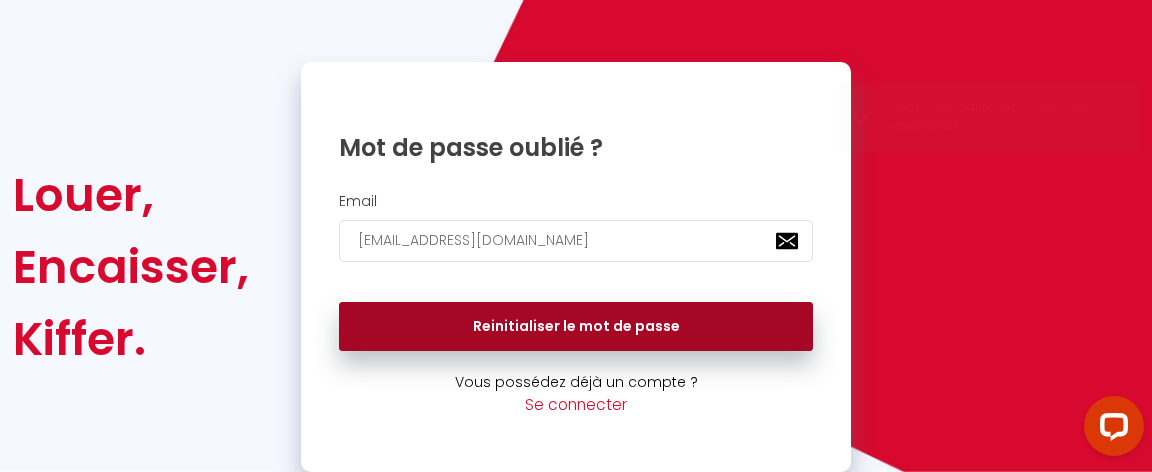 scroll, scrollTop: 114, scrollLeft: 0, axis: vertical 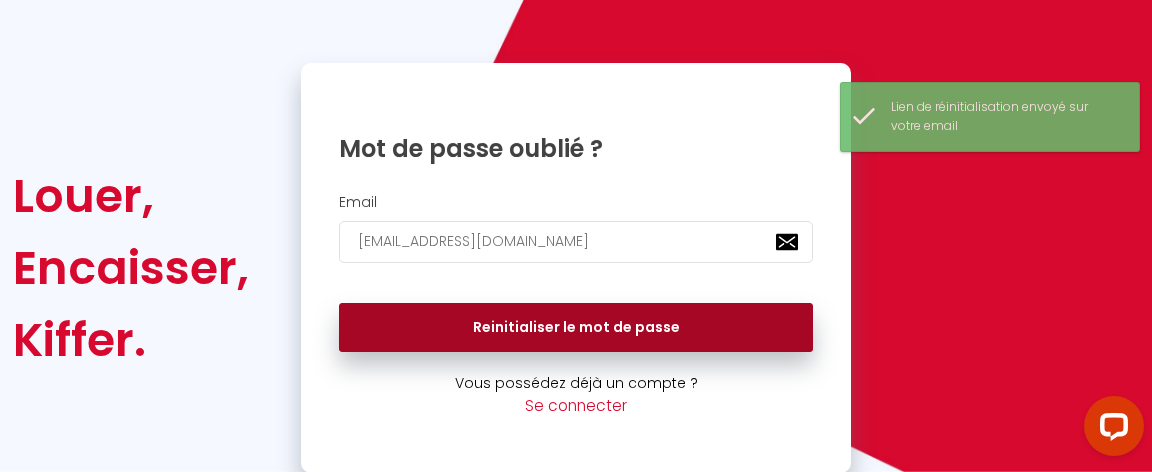 click on "Reinitialiser le mot de passe" at bounding box center (576, 328) 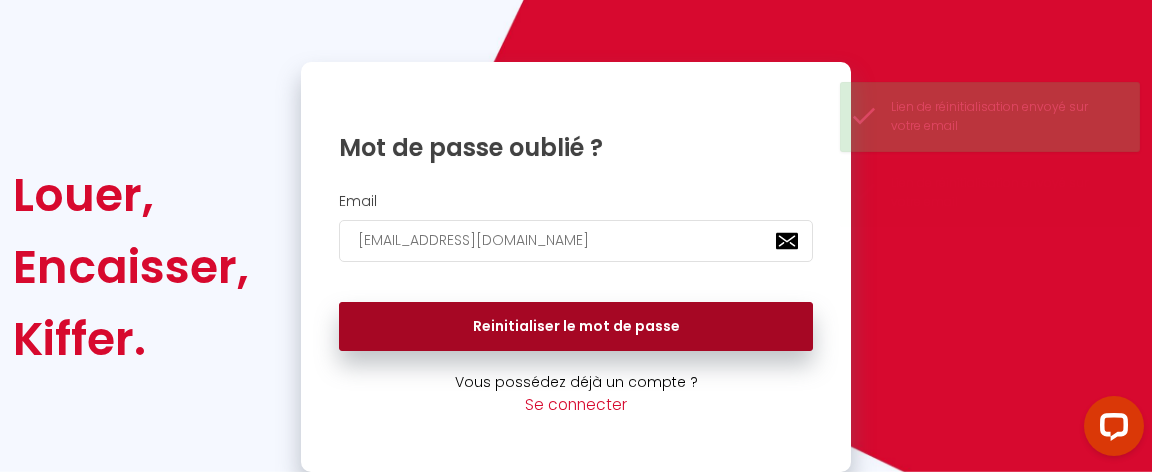 scroll, scrollTop: 114, scrollLeft: 0, axis: vertical 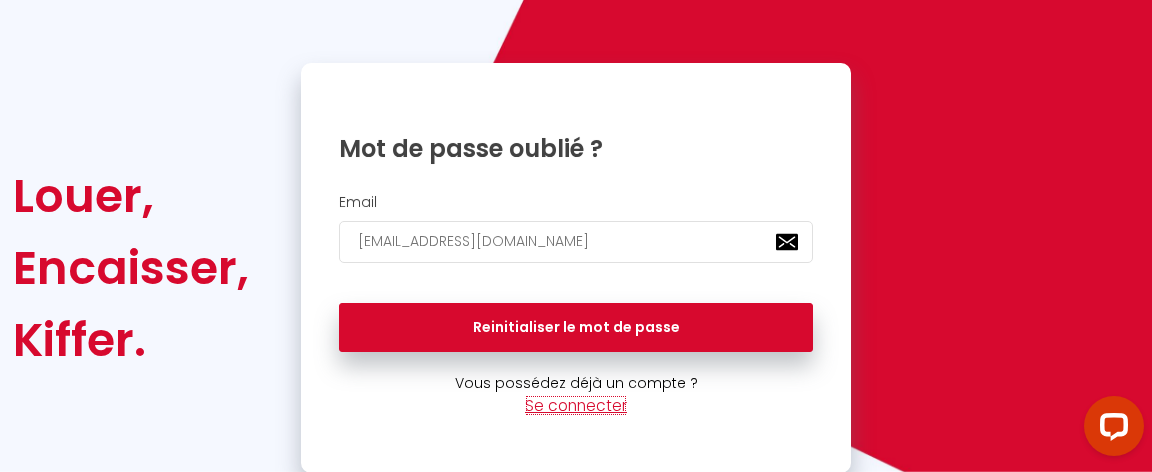 click on "Se connecter" at bounding box center [576, 405] 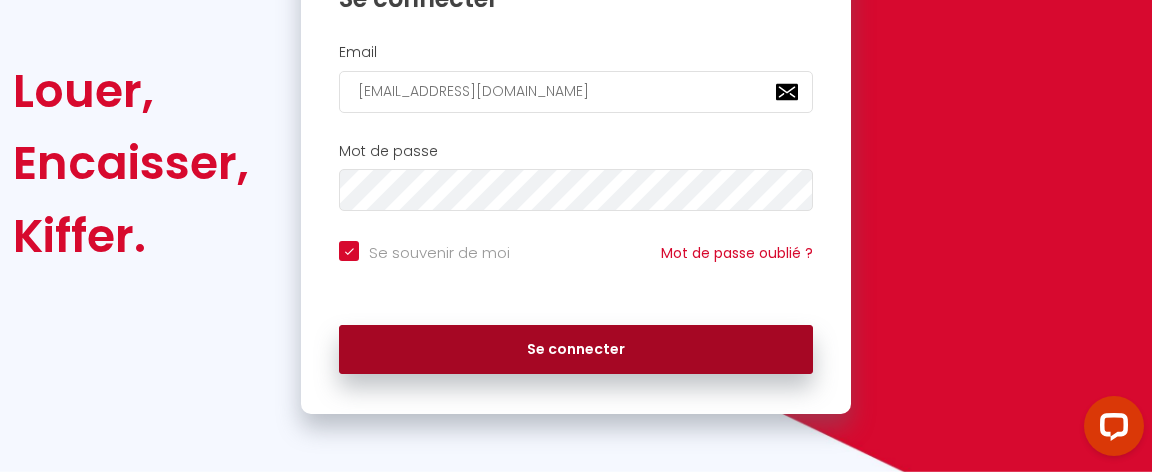 click on "Se connecter" at bounding box center (576, 350) 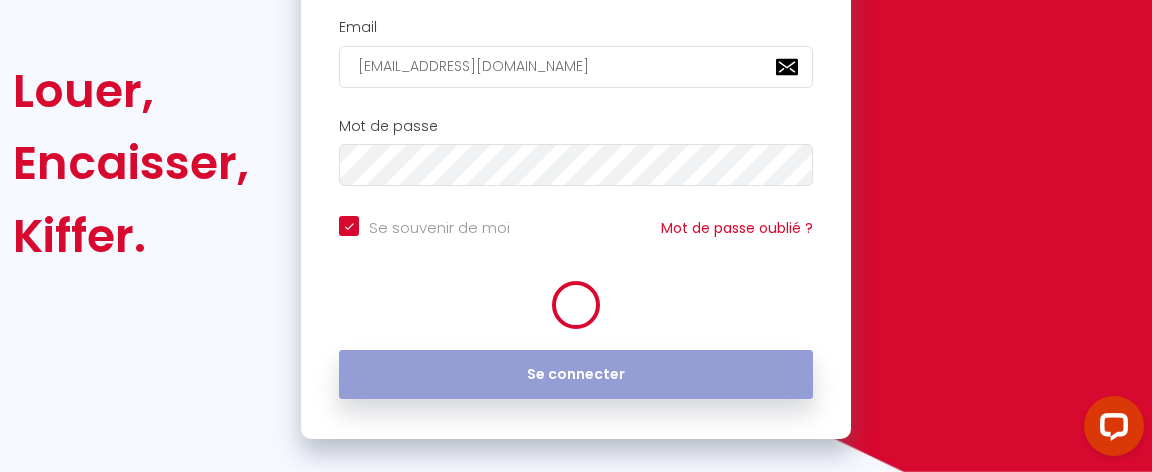 scroll, scrollTop: 264, scrollLeft: 0, axis: vertical 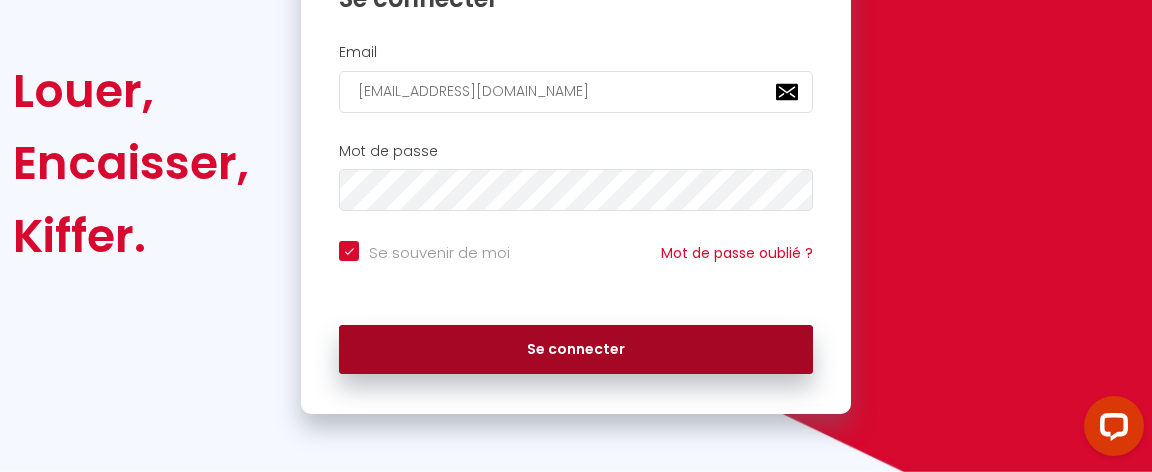 click on "Se connecter" at bounding box center [576, 350] 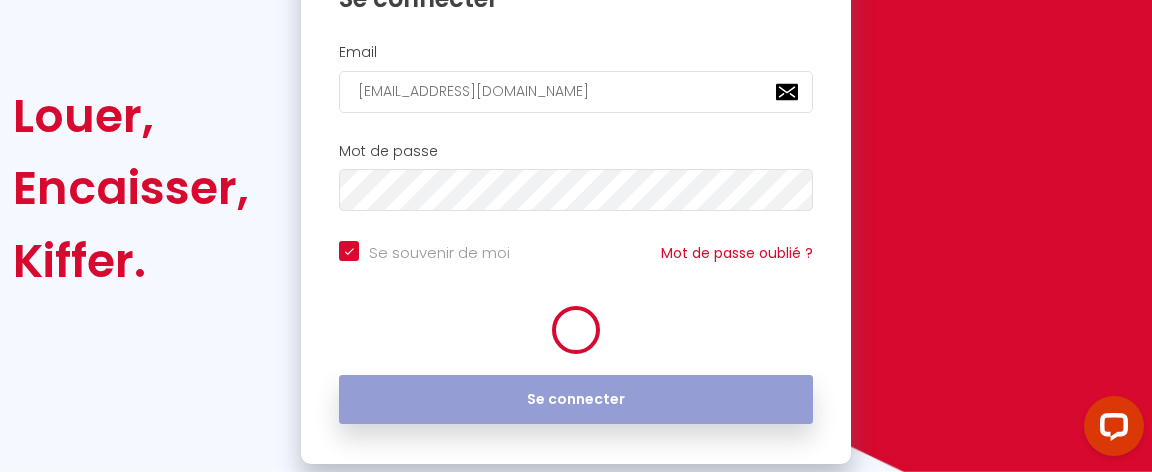 scroll, scrollTop: 289, scrollLeft: 0, axis: vertical 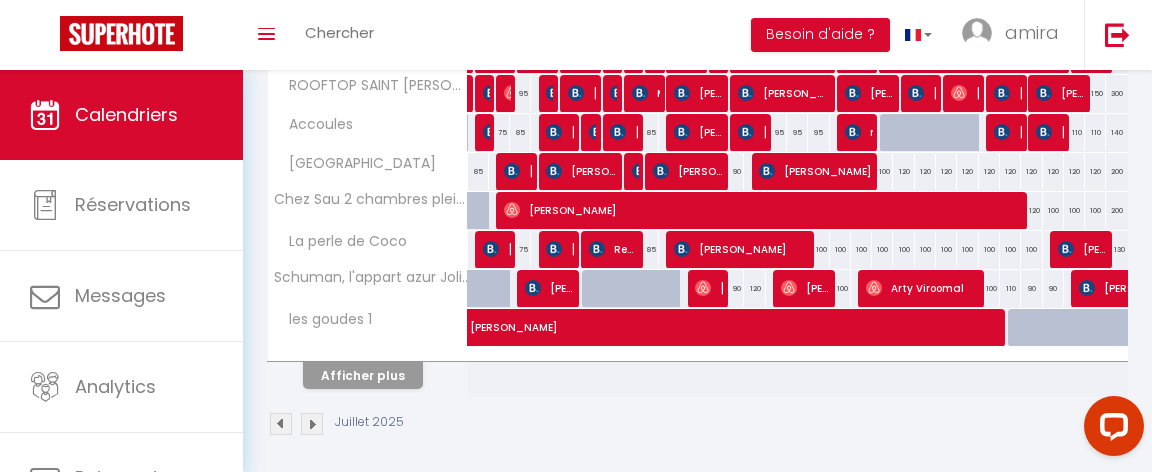 click at bounding box center (312, 424) 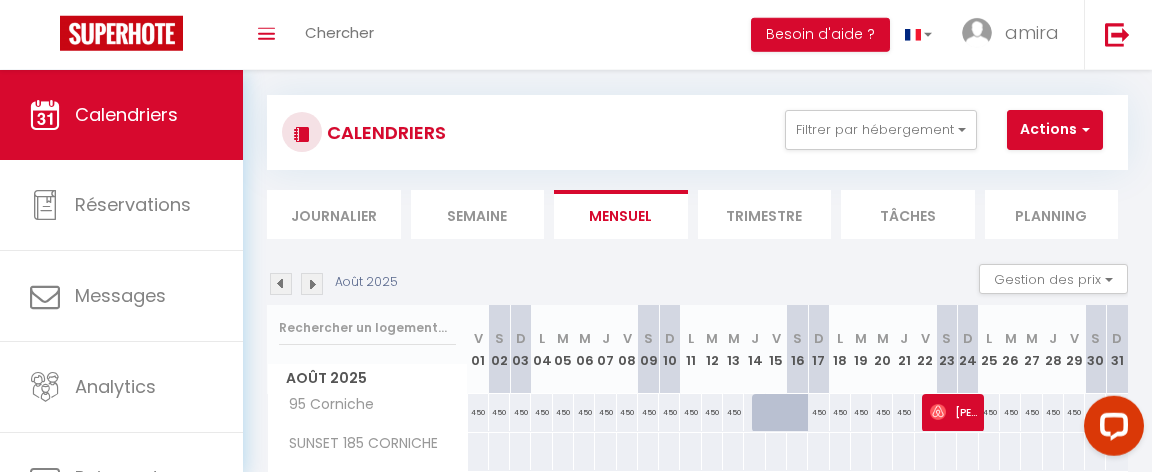 scroll, scrollTop: 0, scrollLeft: 0, axis: both 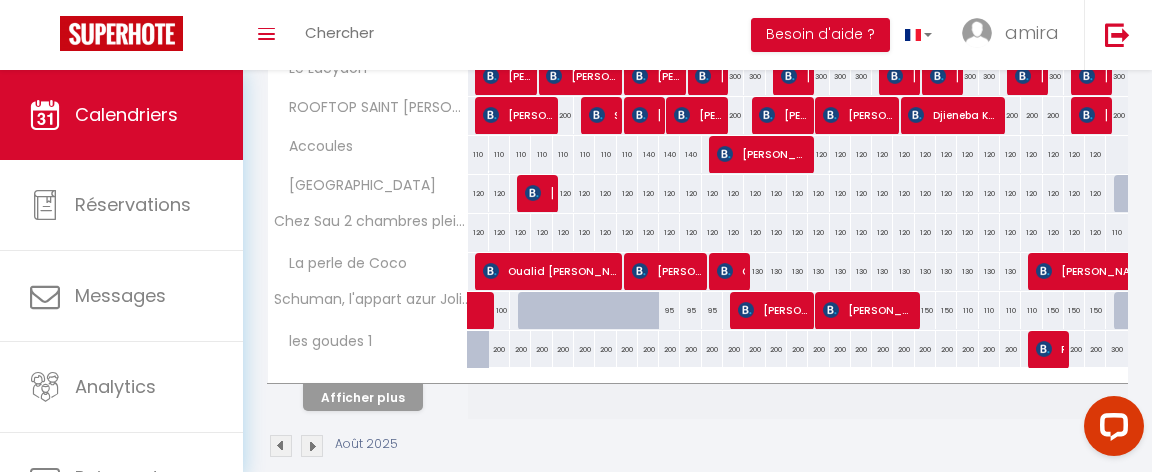 click at bounding box center [312, 446] 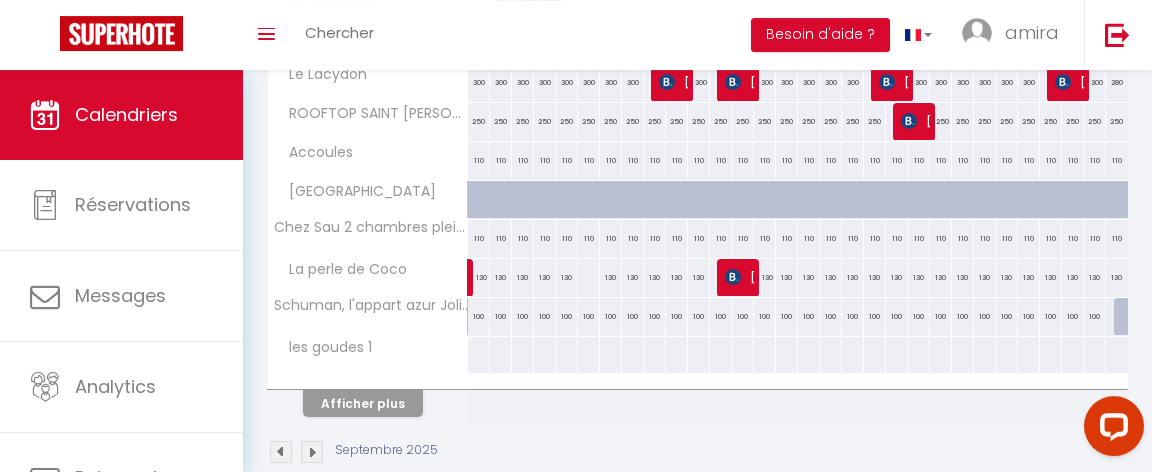 scroll, scrollTop: 454, scrollLeft: 0, axis: vertical 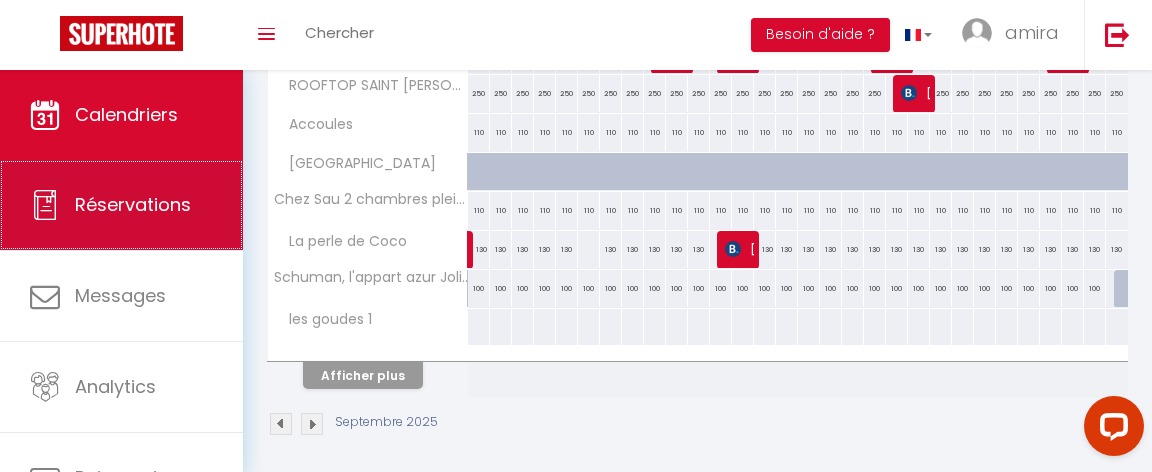 click on "Réservations" at bounding box center (133, 204) 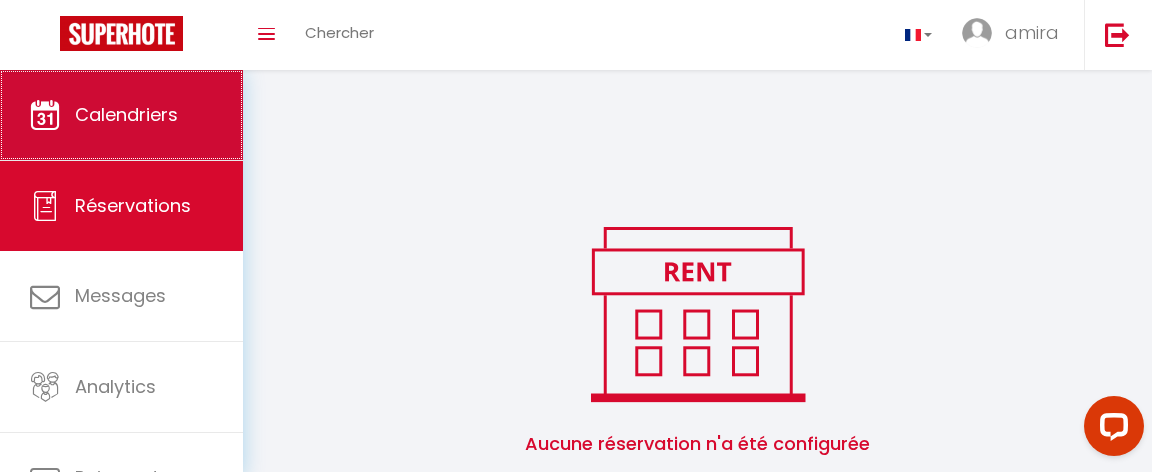 click on "Calendriers" at bounding box center [126, 114] 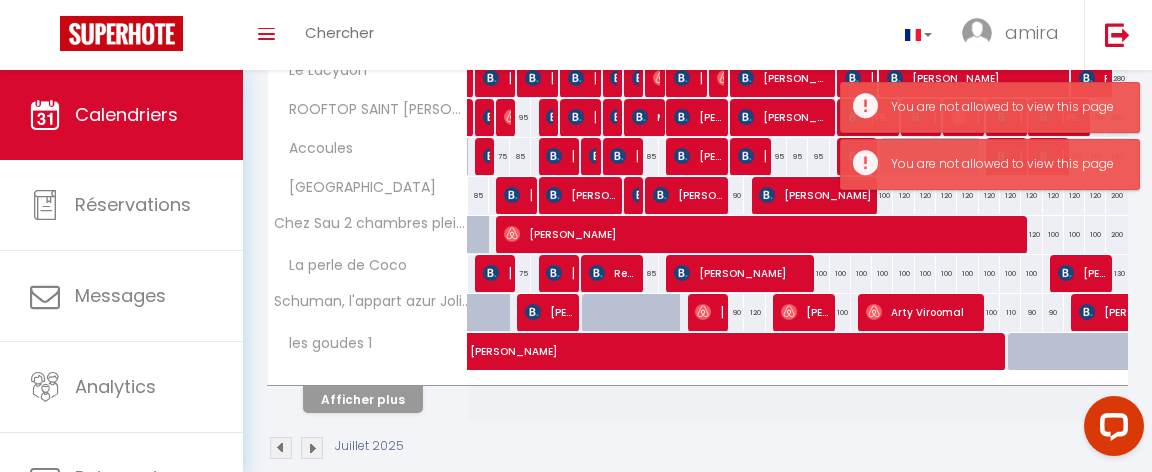 scroll, scrollTop: 432, scrollLeft: 0, axis: vertical 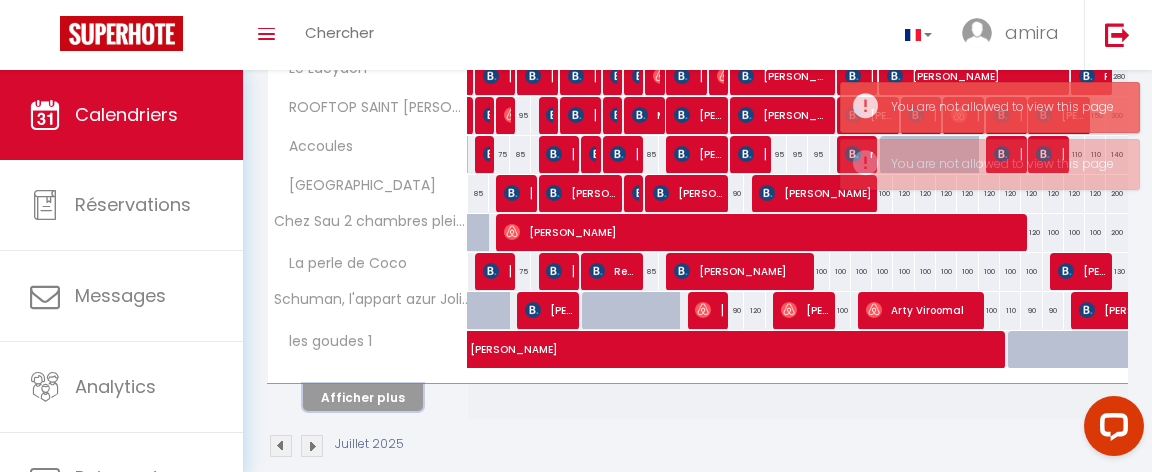 click on "Afficher plus" at bounding box center [363, 397] 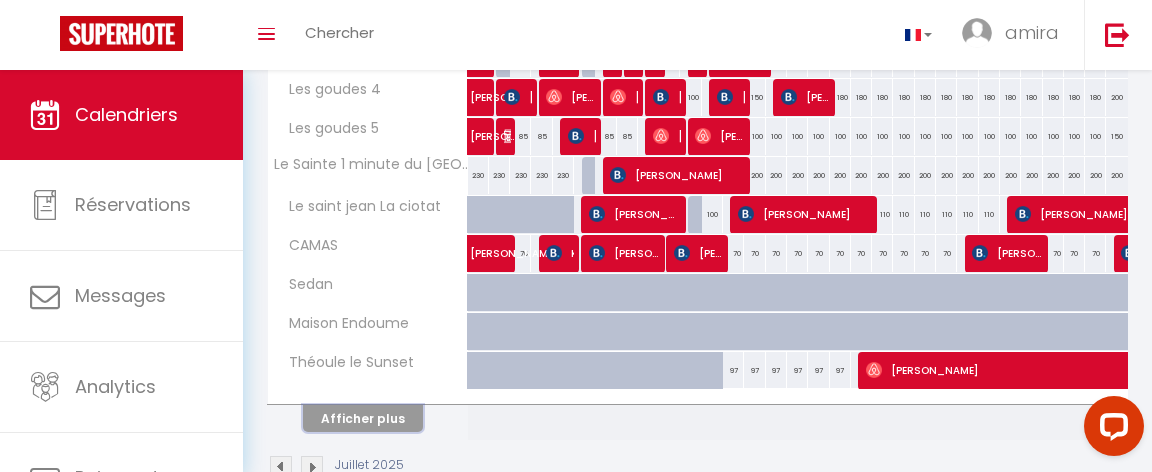 scroll, scrollTop: 840, scrollLeft: 0, axis: vertical 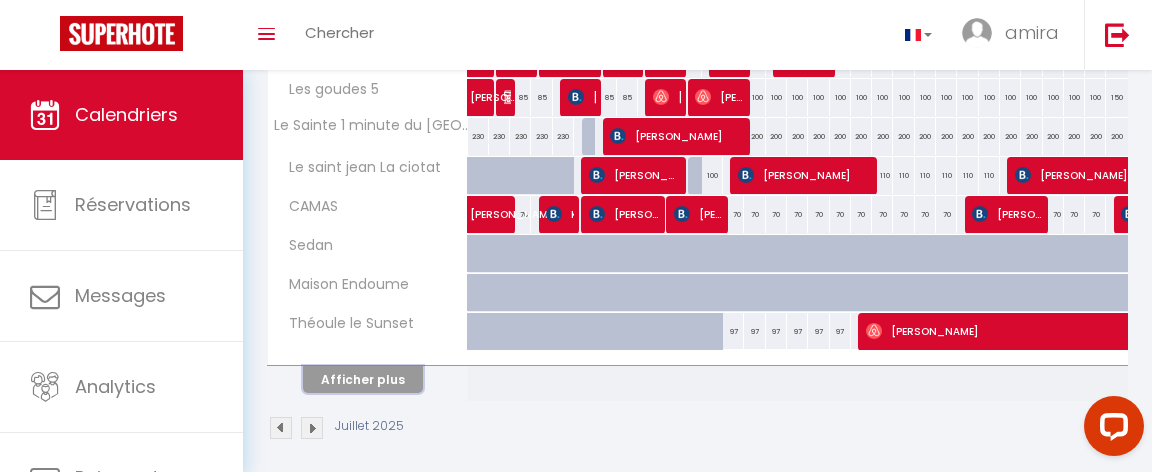 click on "Afficher plus" at bounding box center [363, 379] 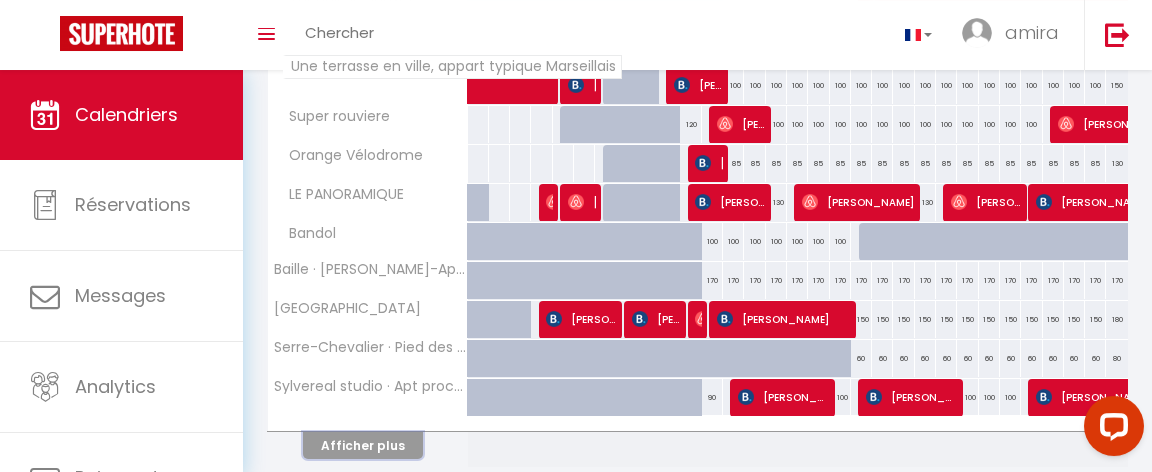 scroll, scrollTop: 1227, scrollLeft: 0, axis: vertical 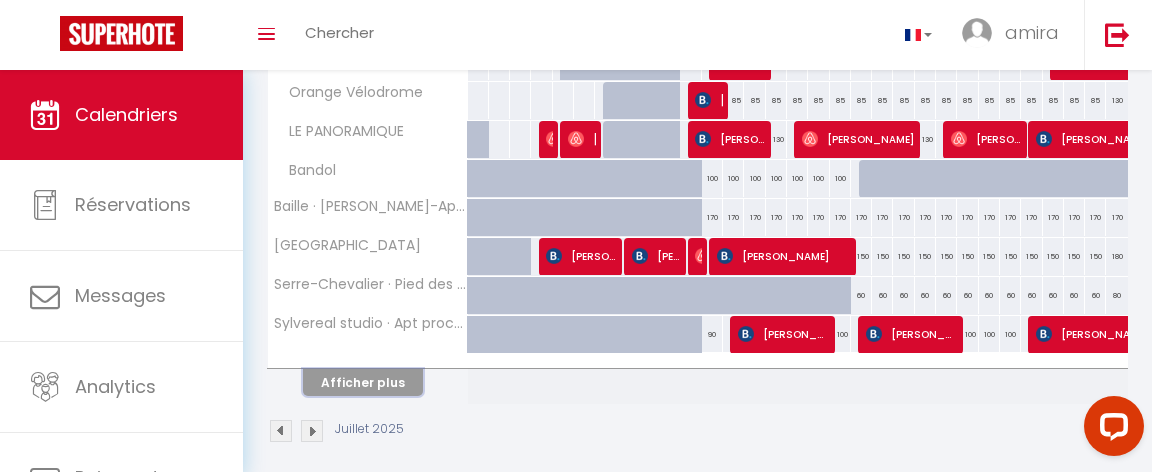 click on "Afficher plus" at bounding box center [363, 382] 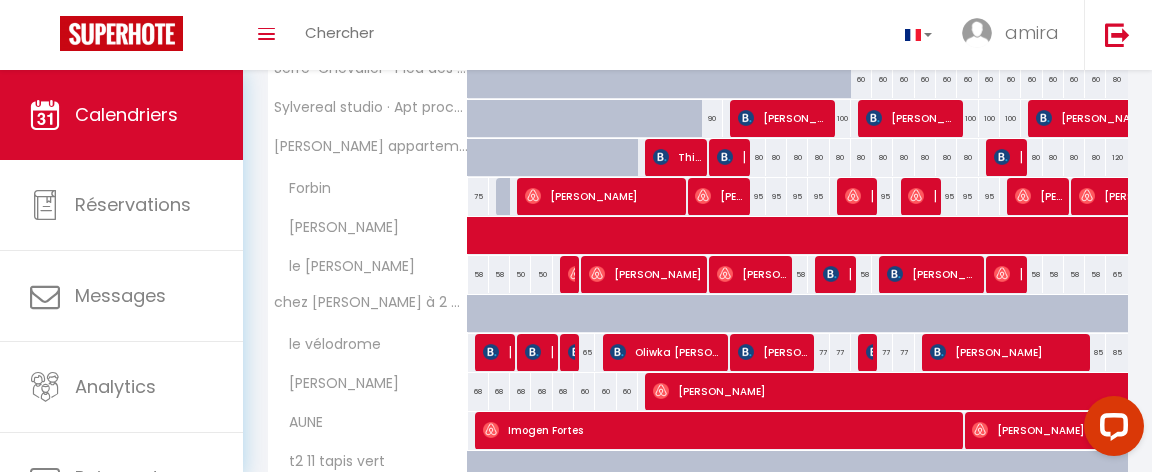 scroll, scrollTop: 1551, scrollLeft: 0, axis: vertical 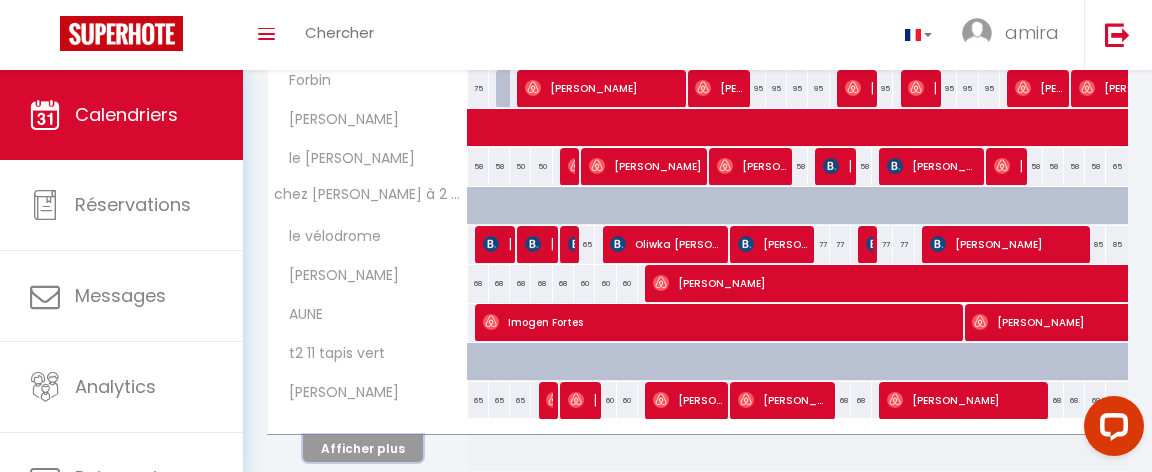 click on "Afficher plus" at bounding box center (363, 448) 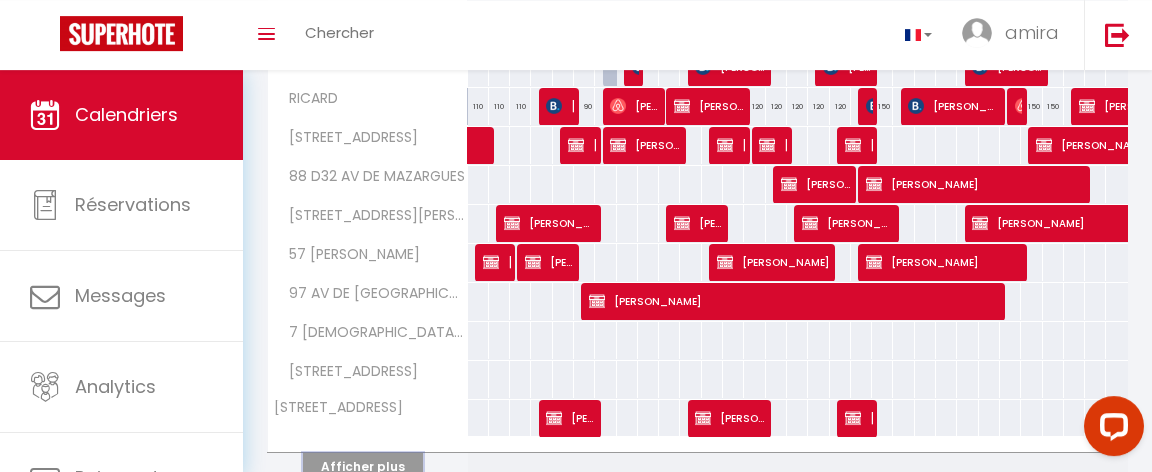scroll, scrollTop: 1983, scrollLeft: 0, axis: vertical 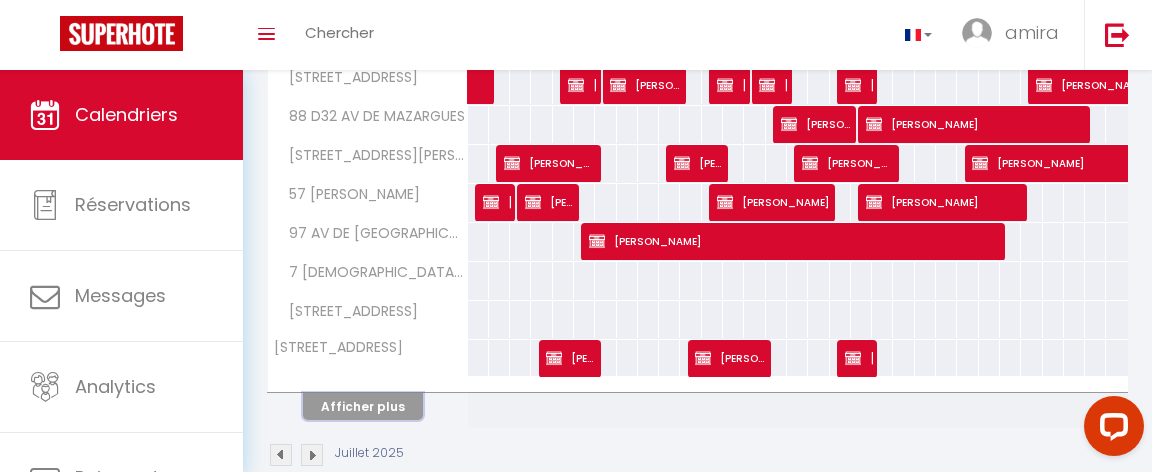 click on "Afficher plus" at bounding box center (363, 406) 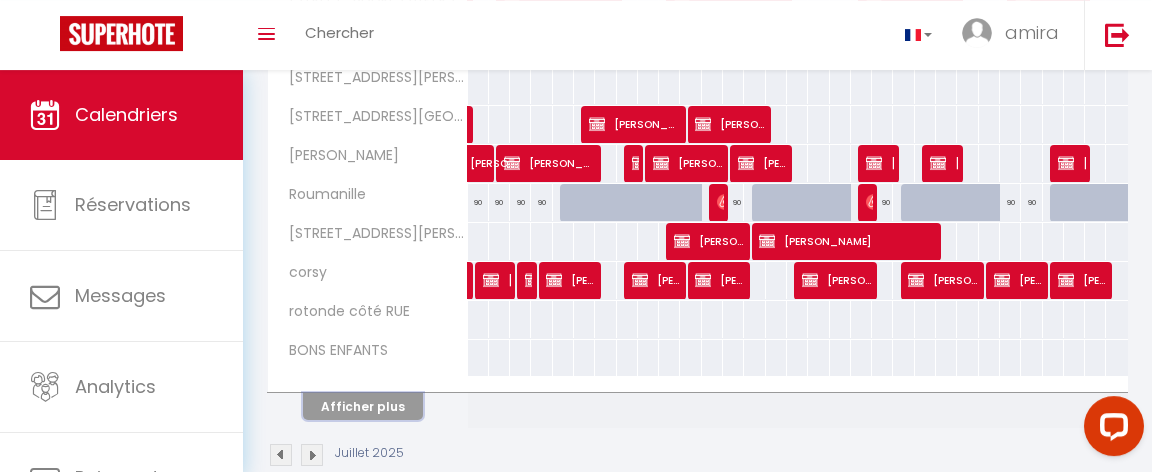 scroll, scrollTop: 2385, scrollLeft: 0, axis: vertical 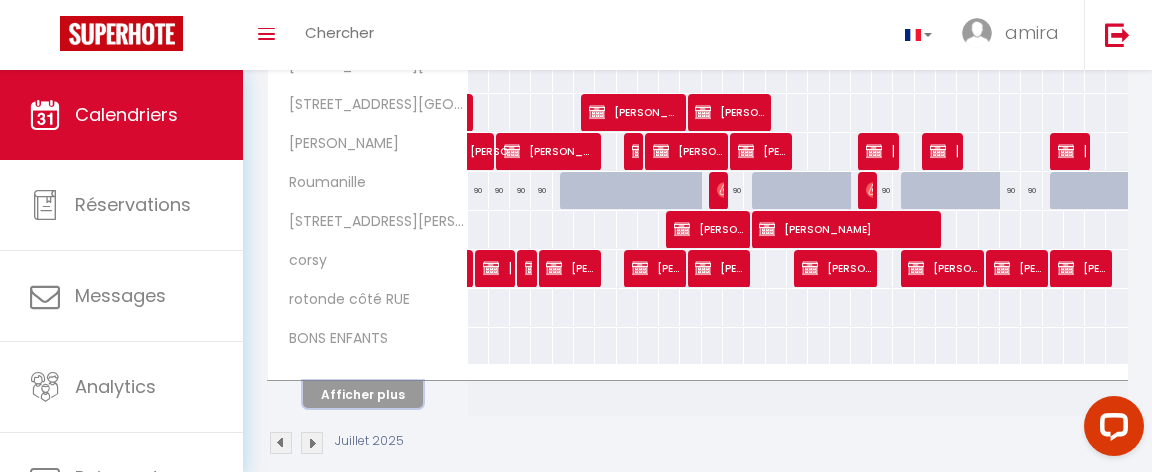 click on "Afficher plus" at bounding box center (363, 394) 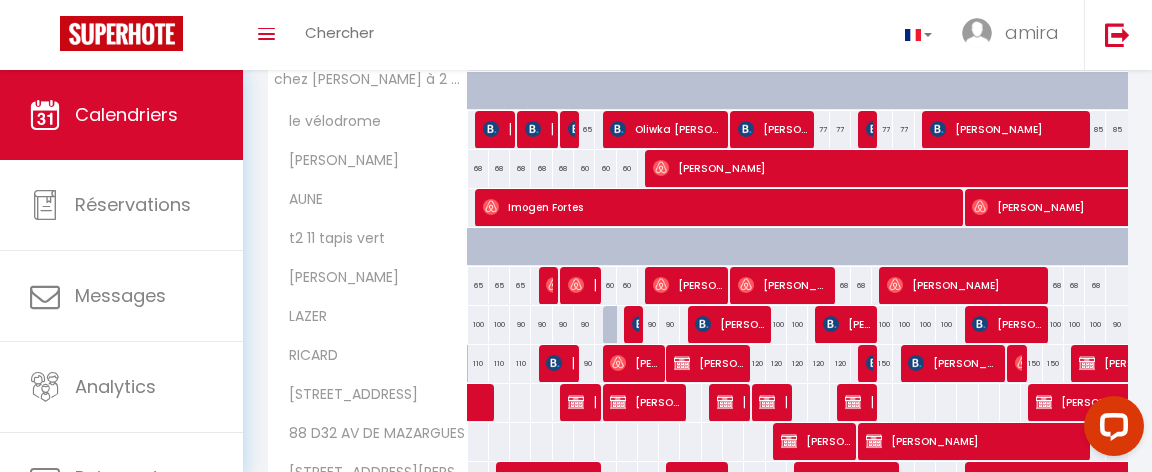 scroll, scrollTop: 1774, scrollLeft: 0, axis: vertical 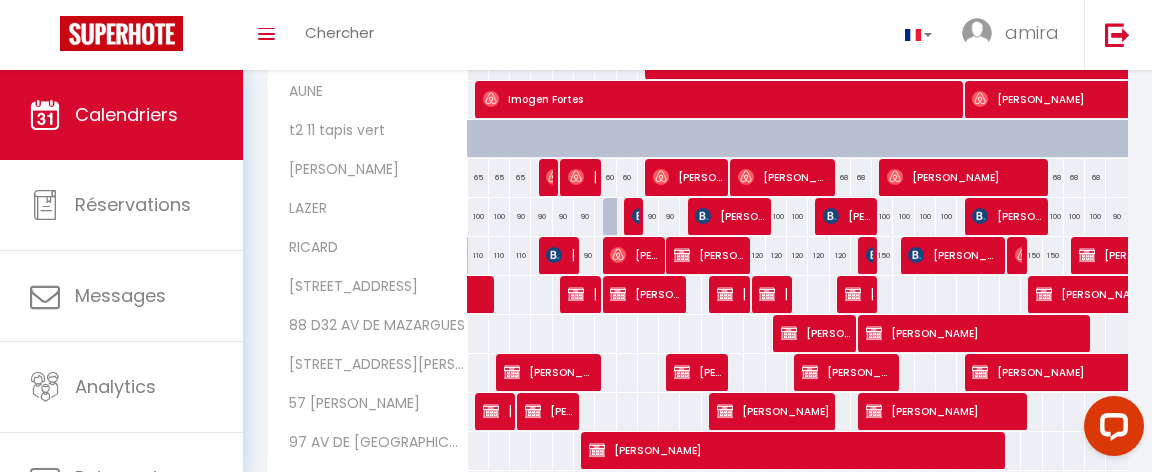 drag, startPoint x: 428, startPoint y: 231, endPoint x: 428, endPoint y: 259, distance: 28 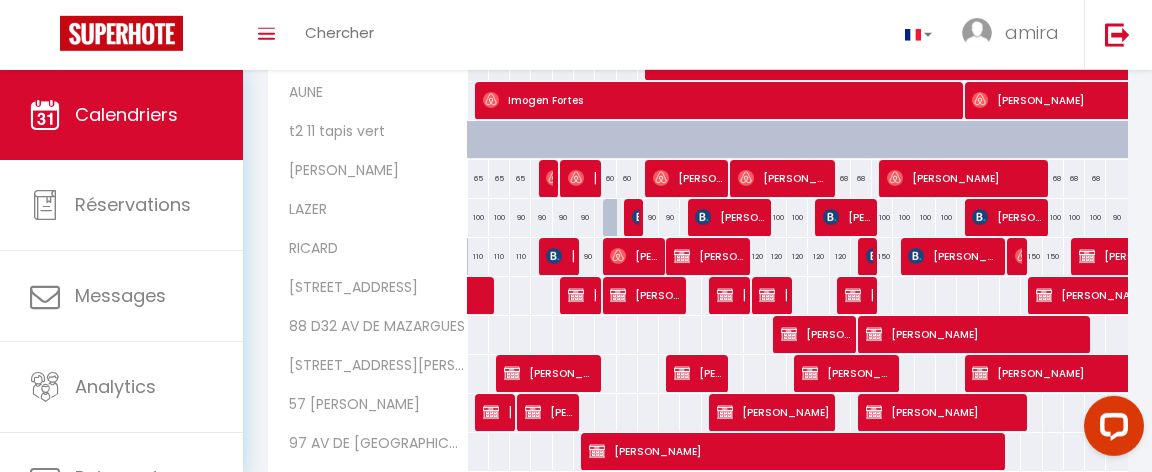 scroll, scrollTop: 1774, scrollLeft: 0, axis: vertical 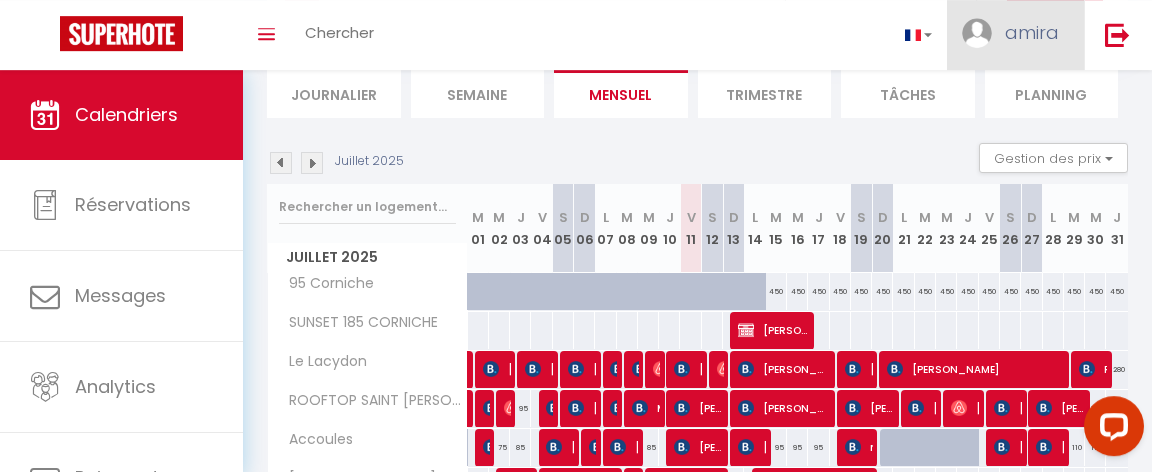 click on "amira" at bounding box center (1032, 32) 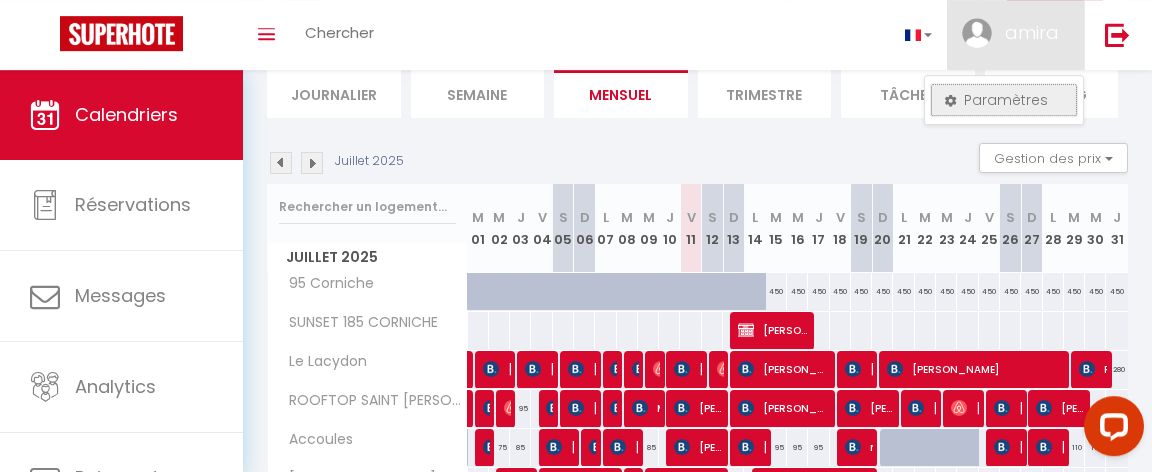 click on "Paramètres" at bounding box center (1004, 100) 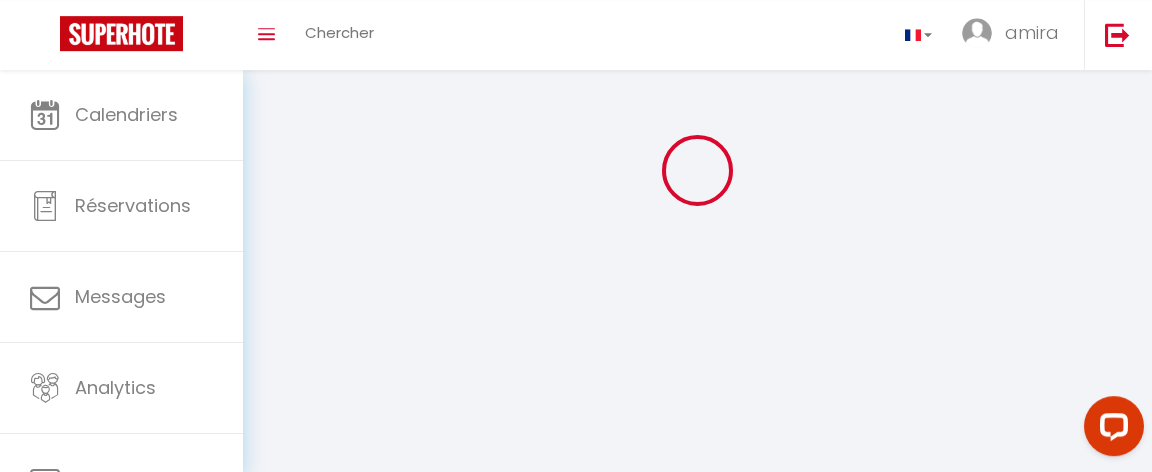scroll, scrollTop: 69, scrollLeft: 0, axis: vertical 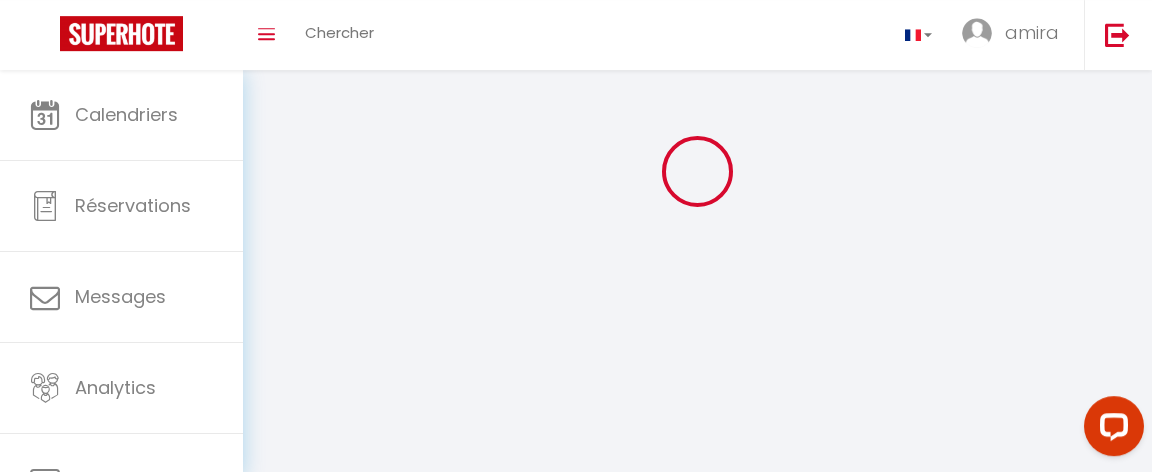 type on "amira" 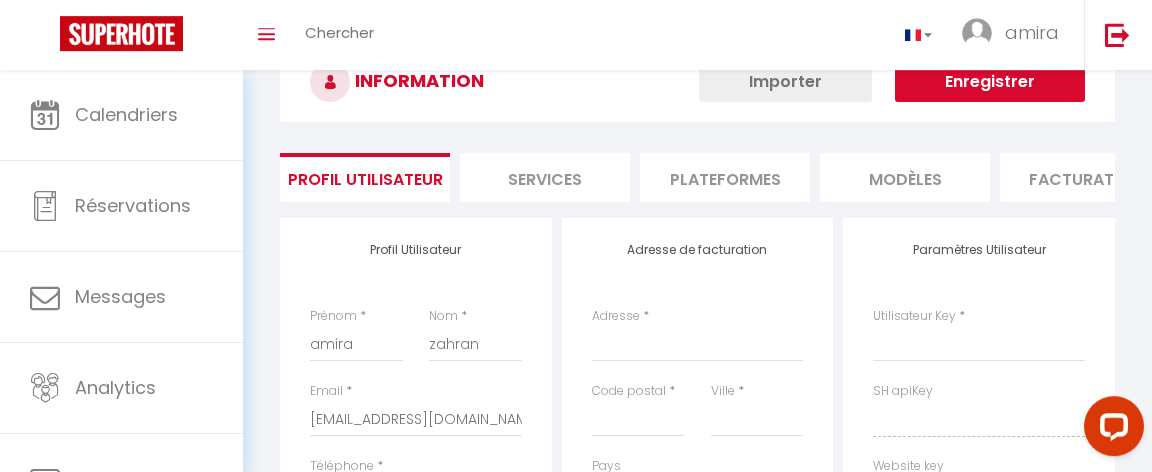 select 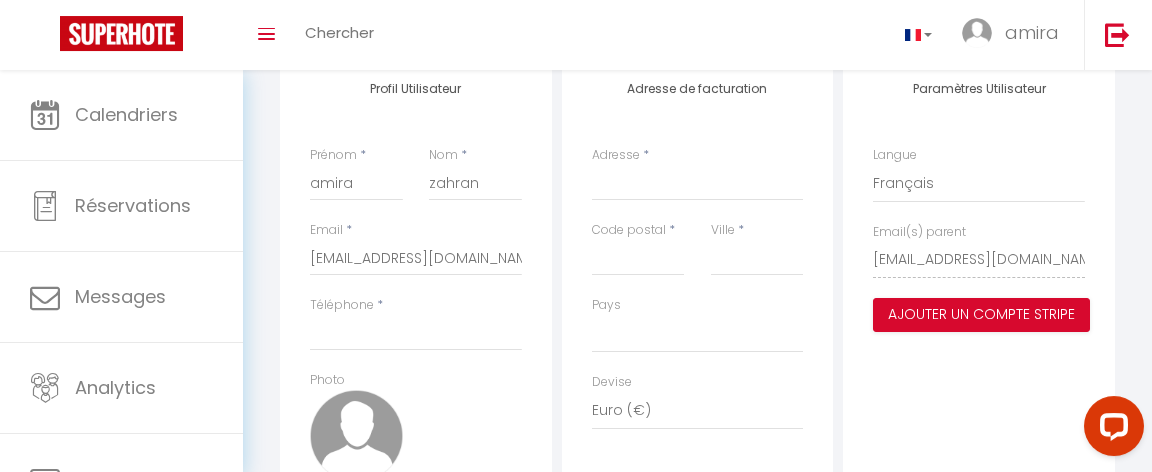 scroll, scrollTop: 0, scrollLeft: 0, axis: both 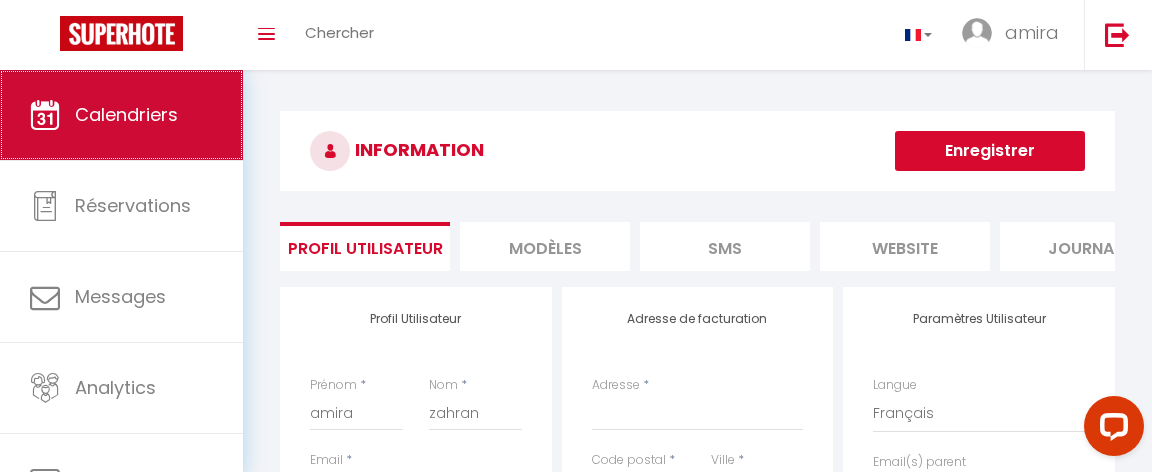 click on "Calendriers" at bounding box center (126, 114) 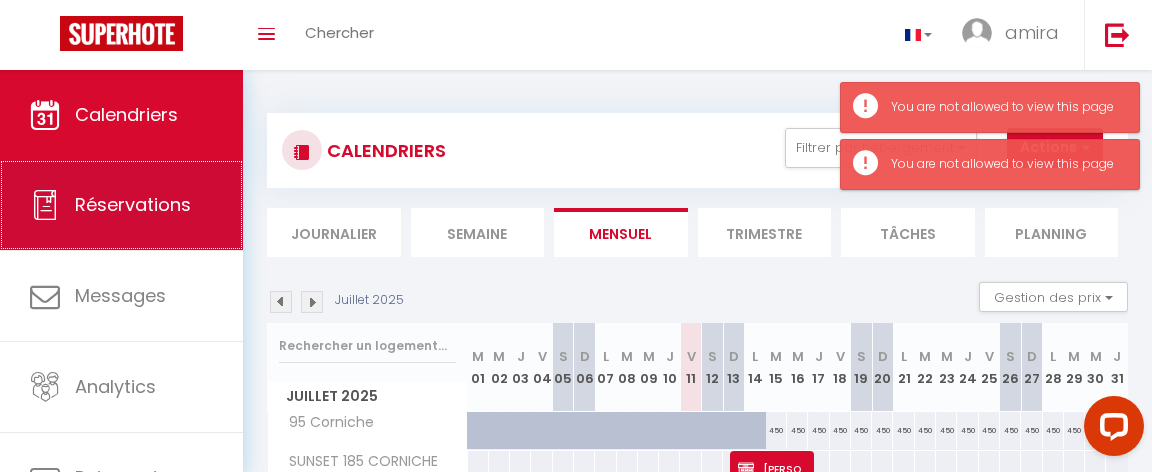 click on "Réservations" at bounding box center (121, 205) 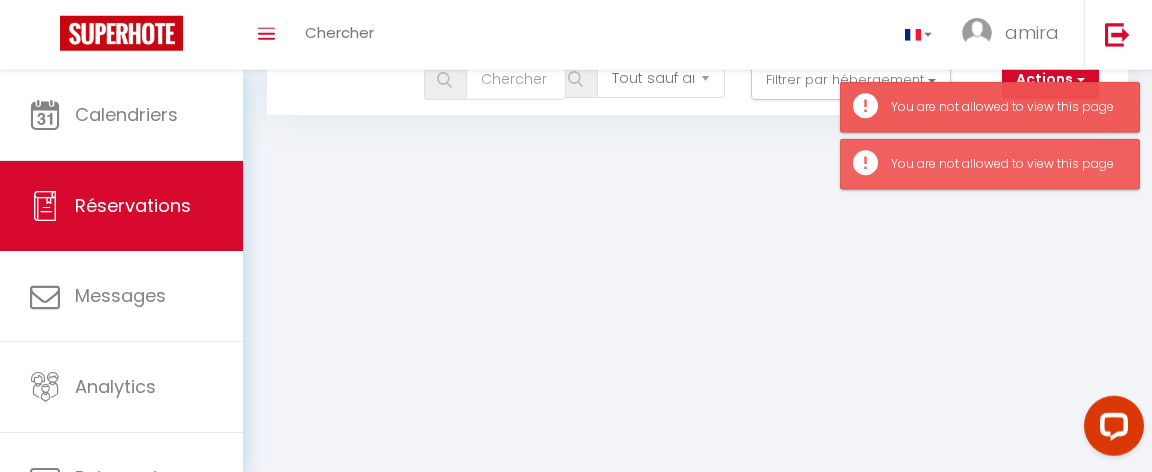 scroll, scrollTop: 70, scrollLeft: 0, axis: vertical 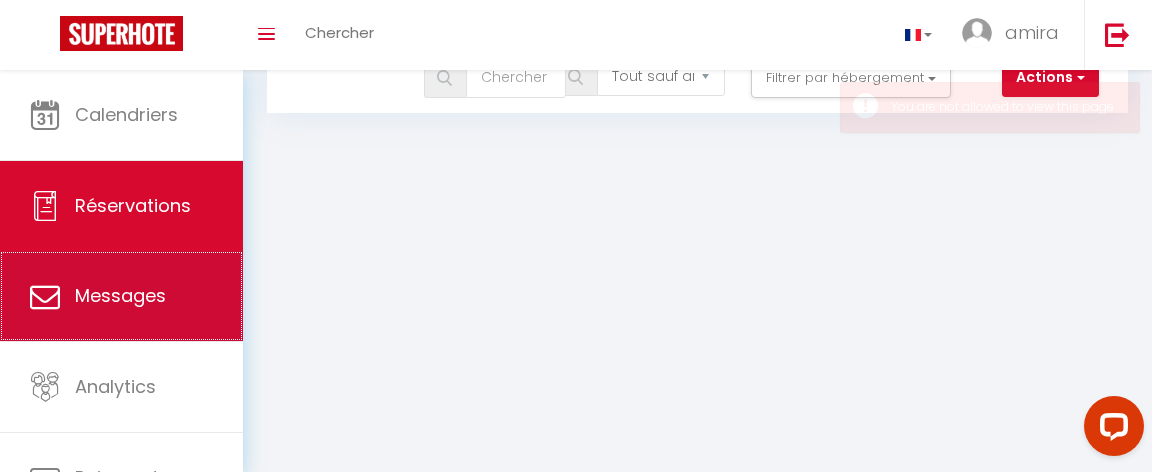 click on "Messages" at bounding box center (121, 296) 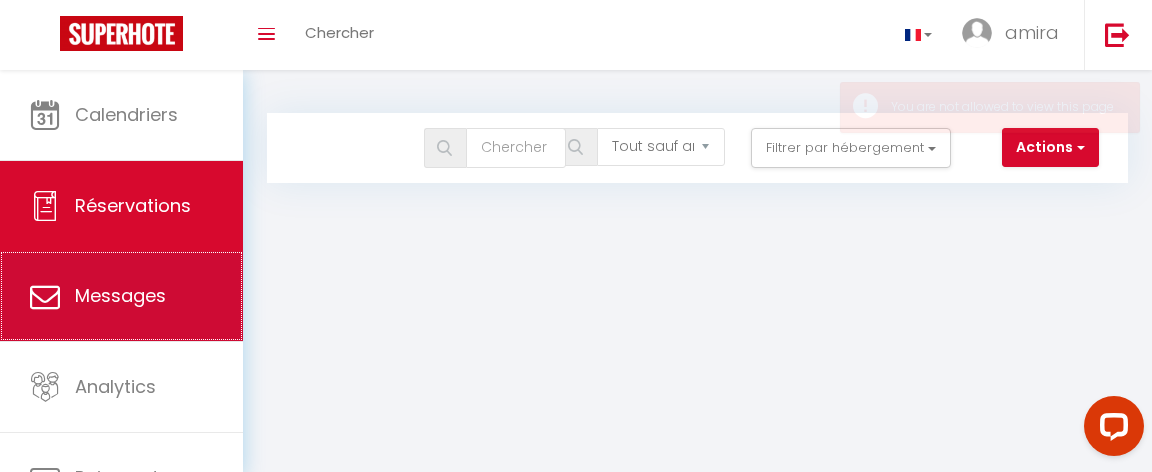 select on "message" 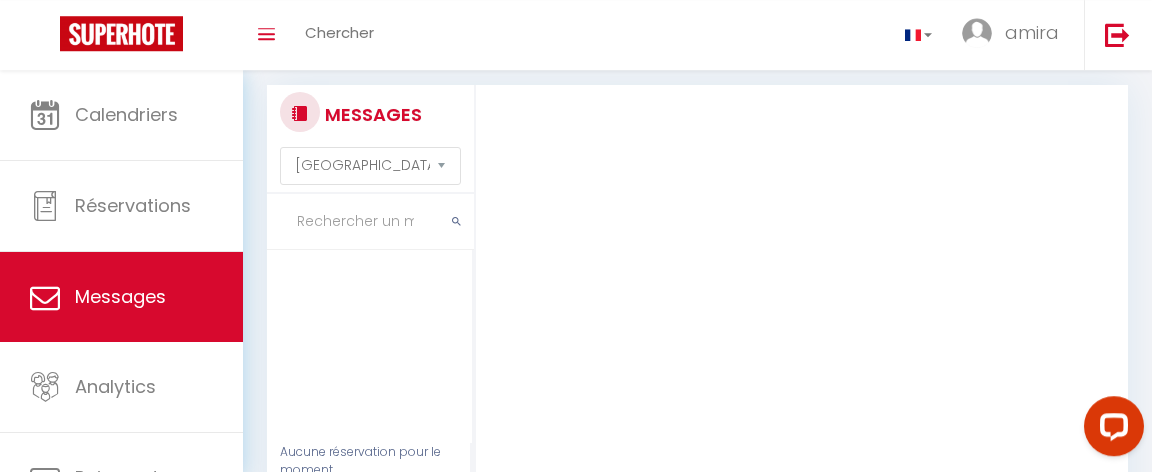scroll, scrollTop: 0, scrollLeft: 0, axis: both 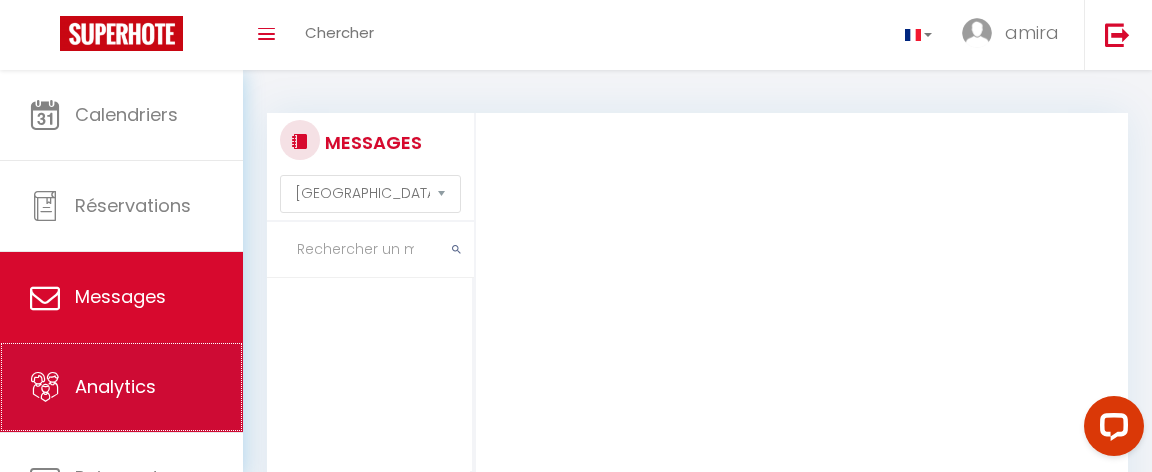 click on "Analytics" at bounding box center (115, 386) 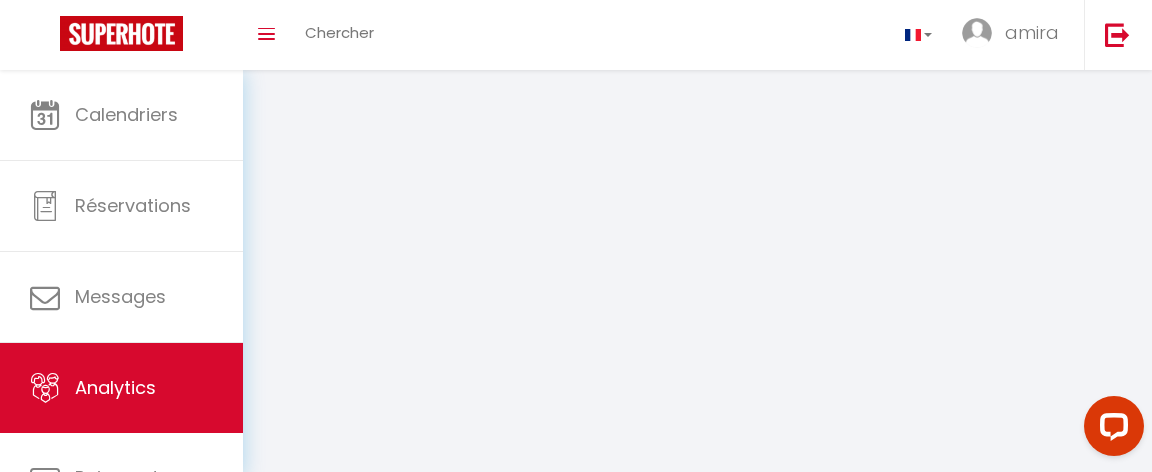 select on "2025" 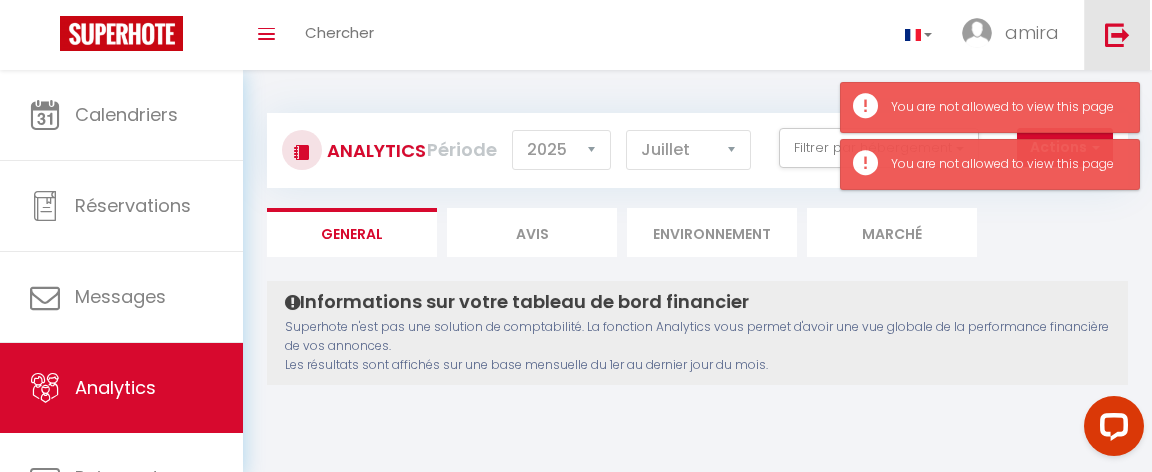 click at bounding box center (1117, 34) 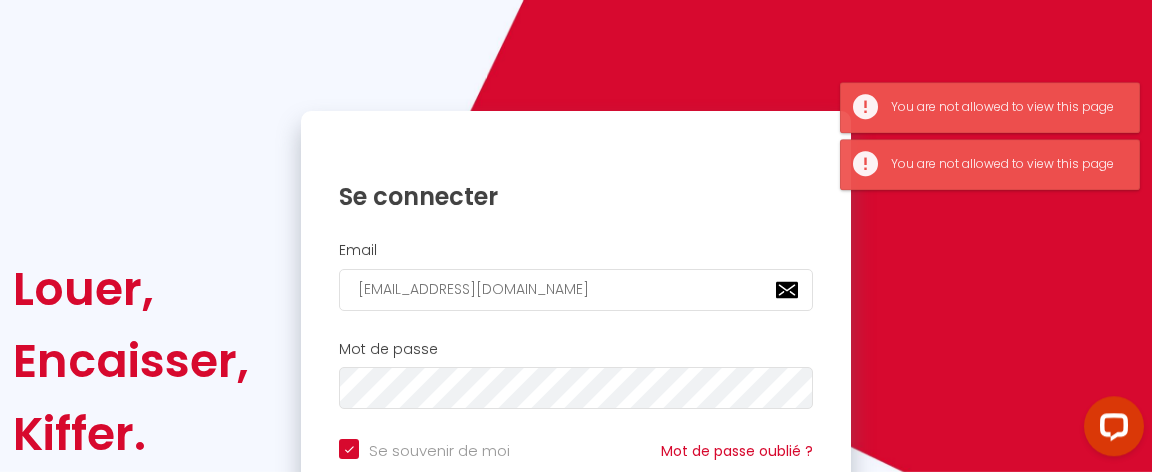scroll, scrollTop: 108, scrollLeft: 0, axis: vertical 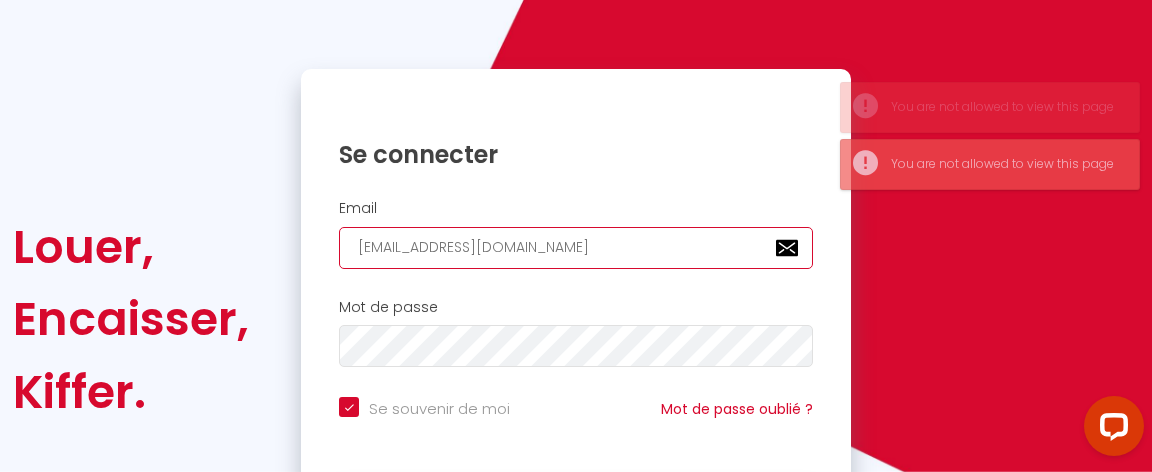 drag, startPoint x: 596, startPoint y: 238, endPoint x: 259, endPoint y: 239, distance: 337.0015 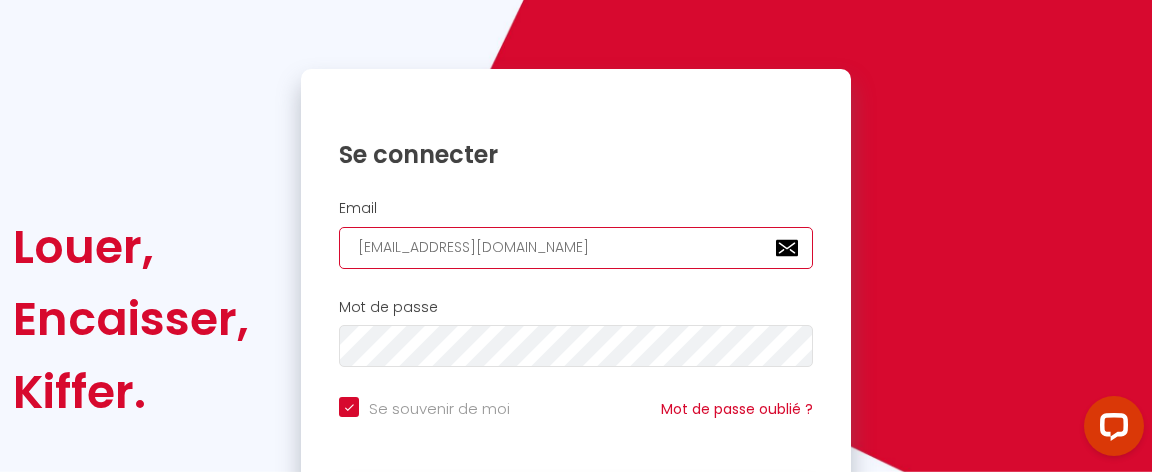 type on "a" 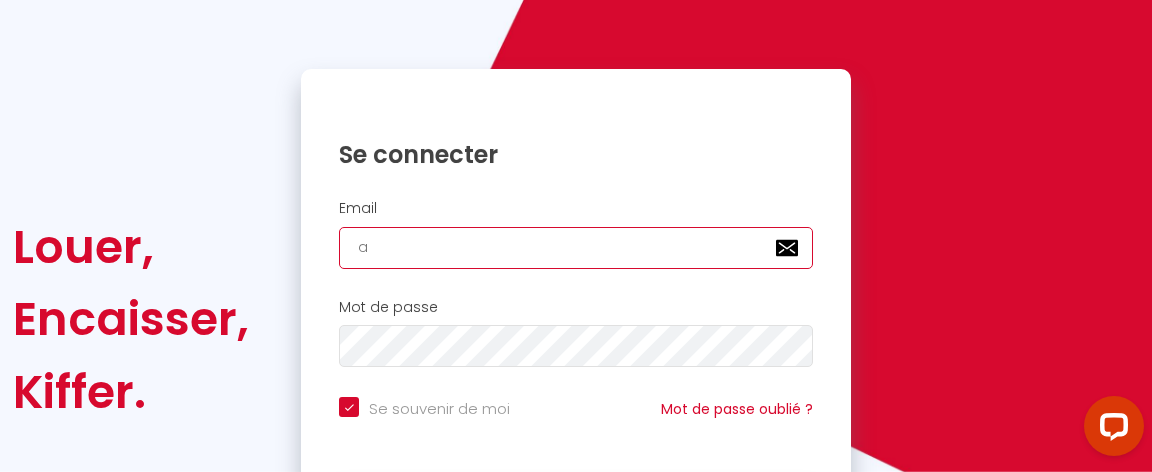 checkbox on "true" 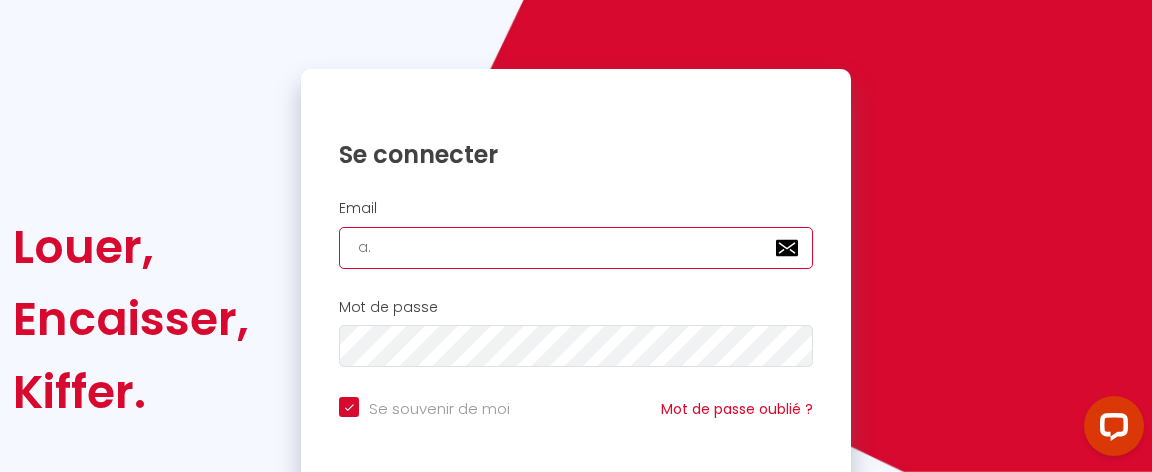 checkbox on "true" 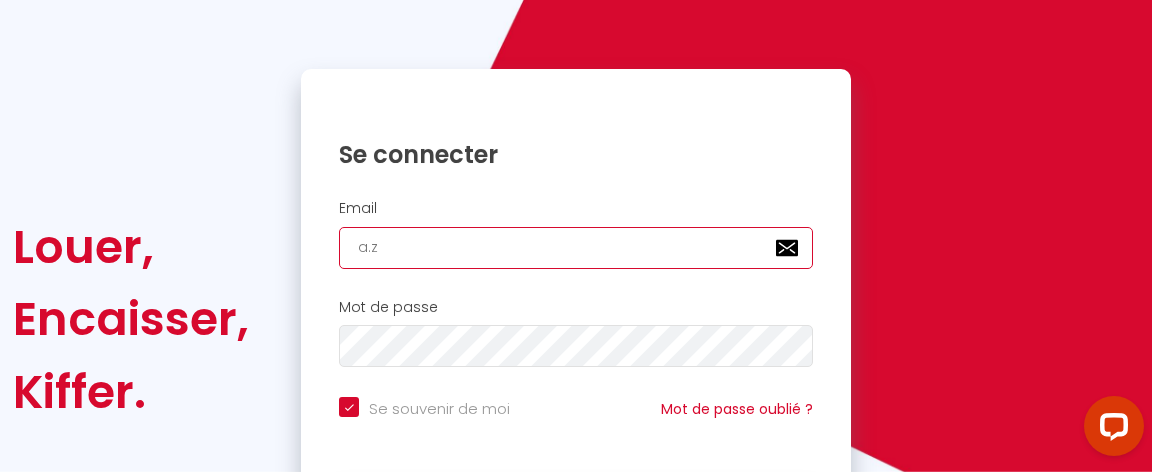 checkbox on "true" 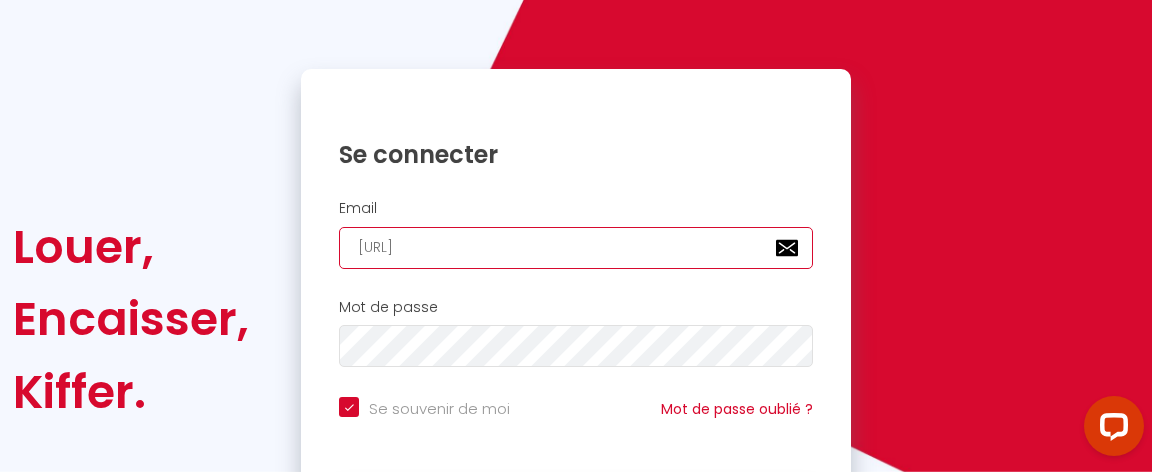 checkbox on "true" 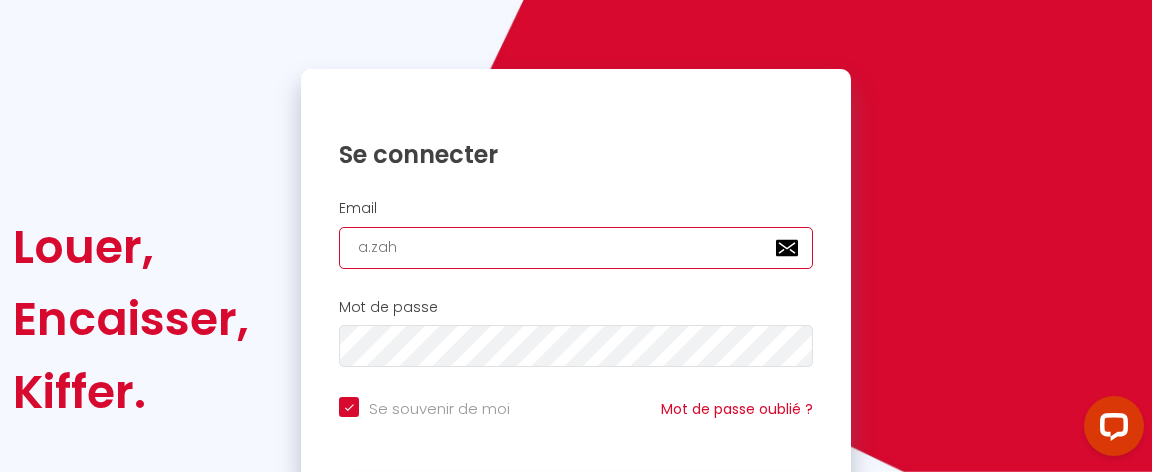 checkbox on "true" 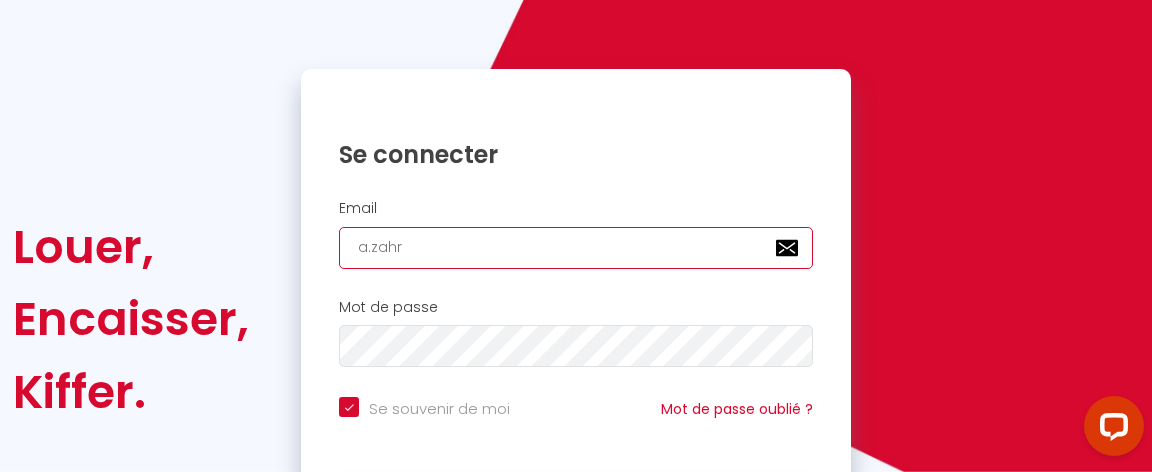 checkbox on "true" 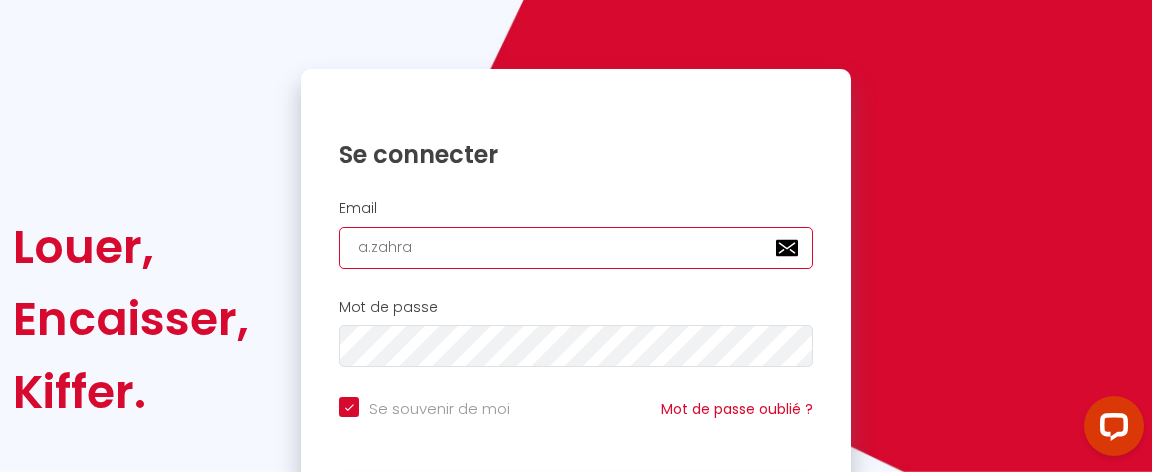 checkbox on "true" 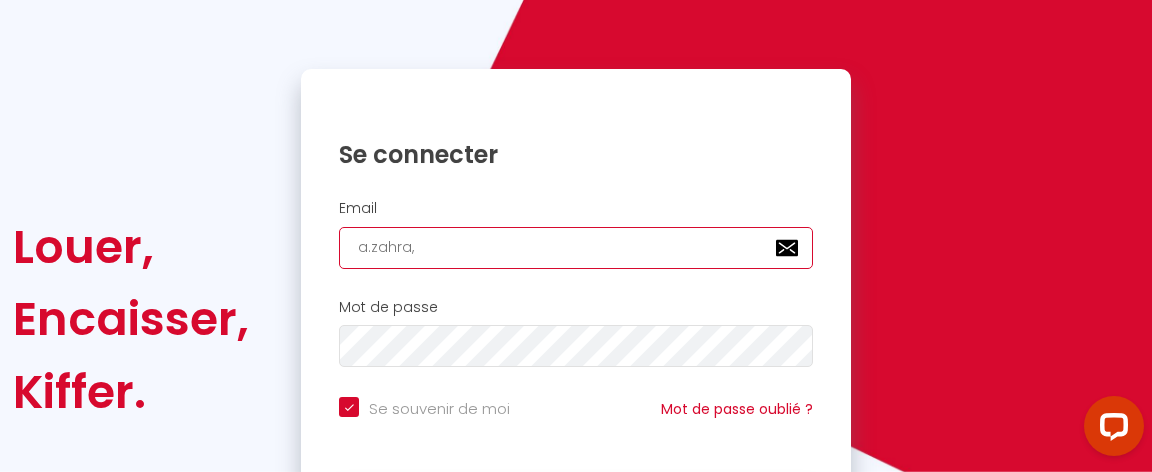 checkbox on "true" 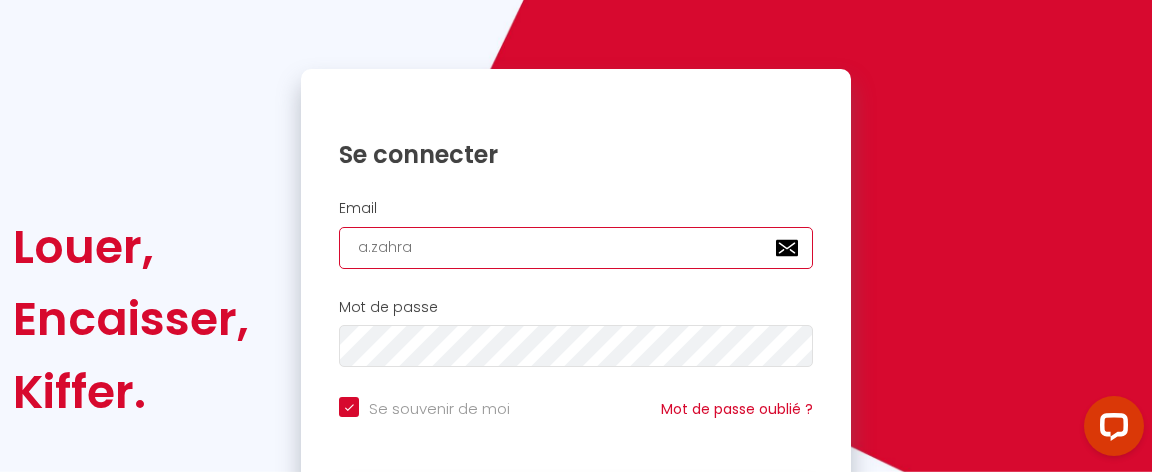 type on "a.zahran" 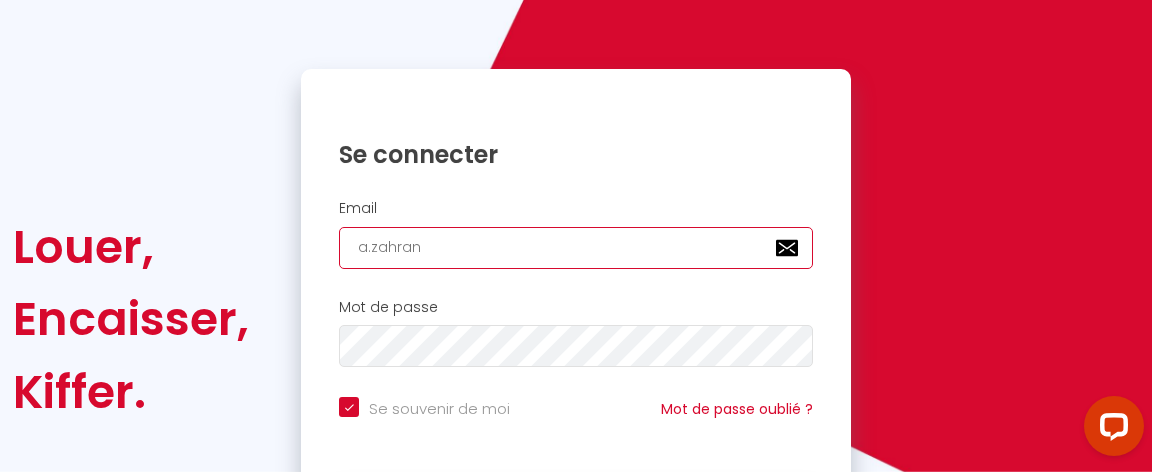 type on "a.zahran@" 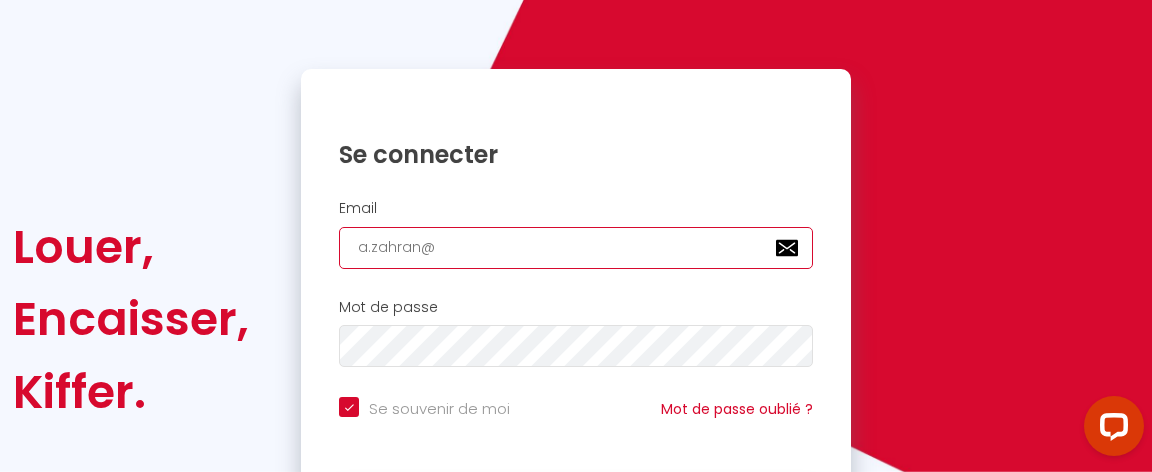 checkbox on "true" 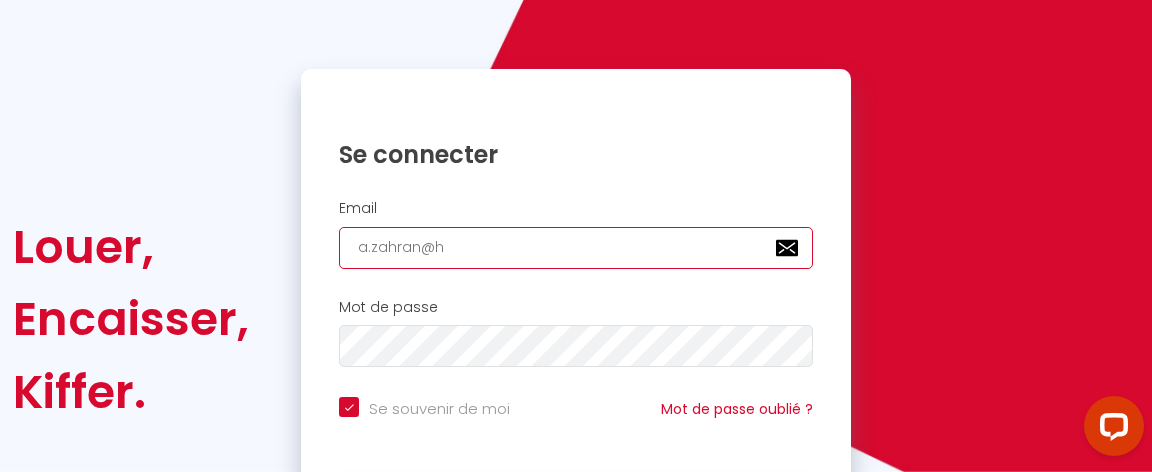 type on "a.zahran@ho" 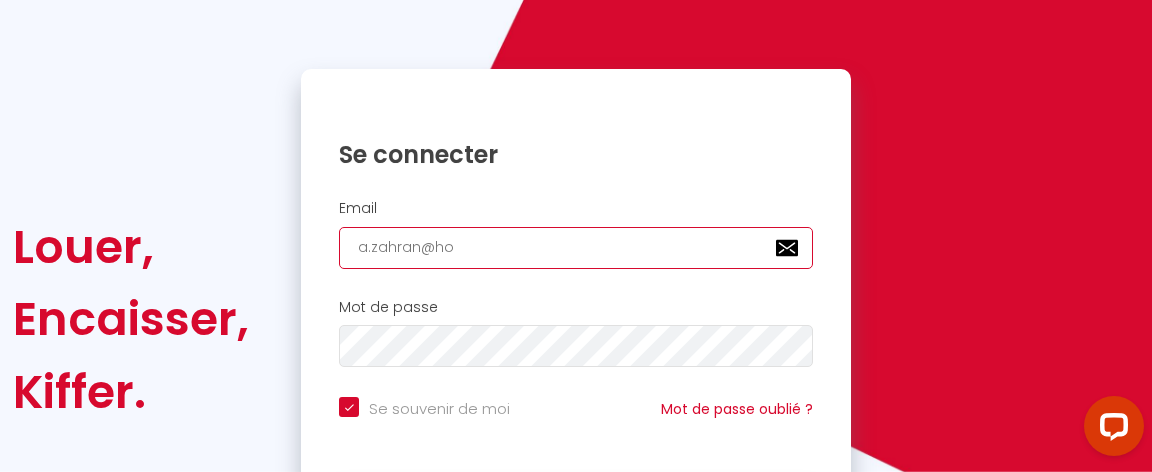 checkbox on "true" 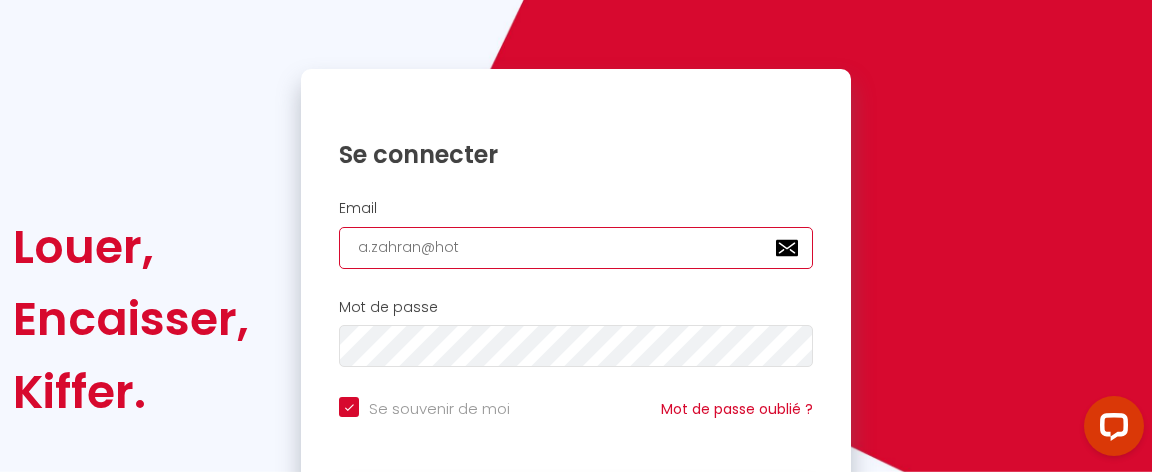 type on "a.zahran@hotm" 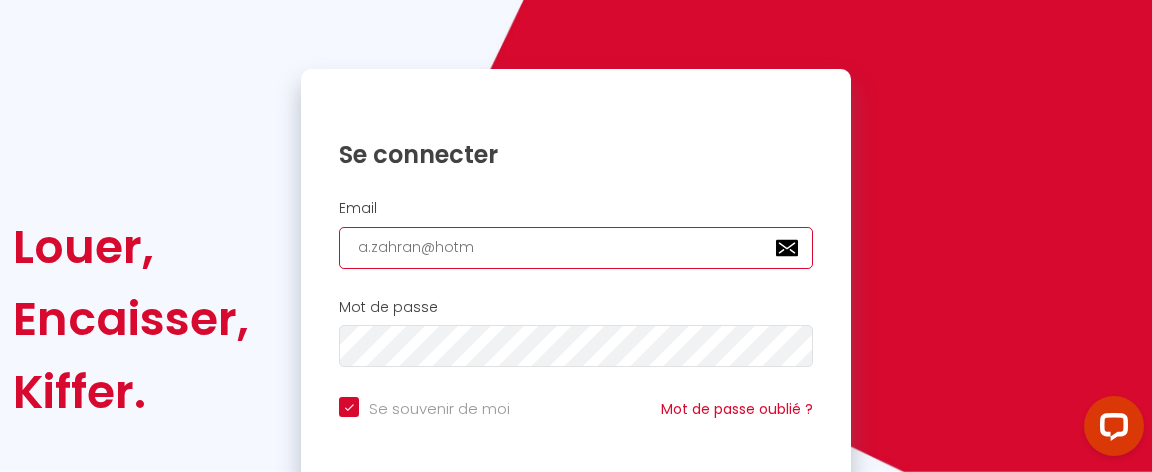 checkbox on "true" 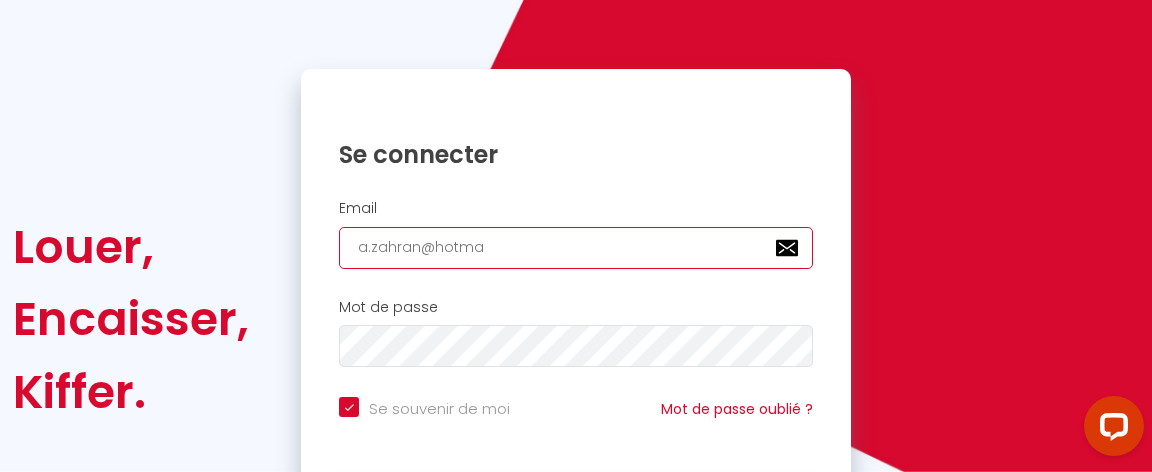 type on "a.zahran@hotmai" 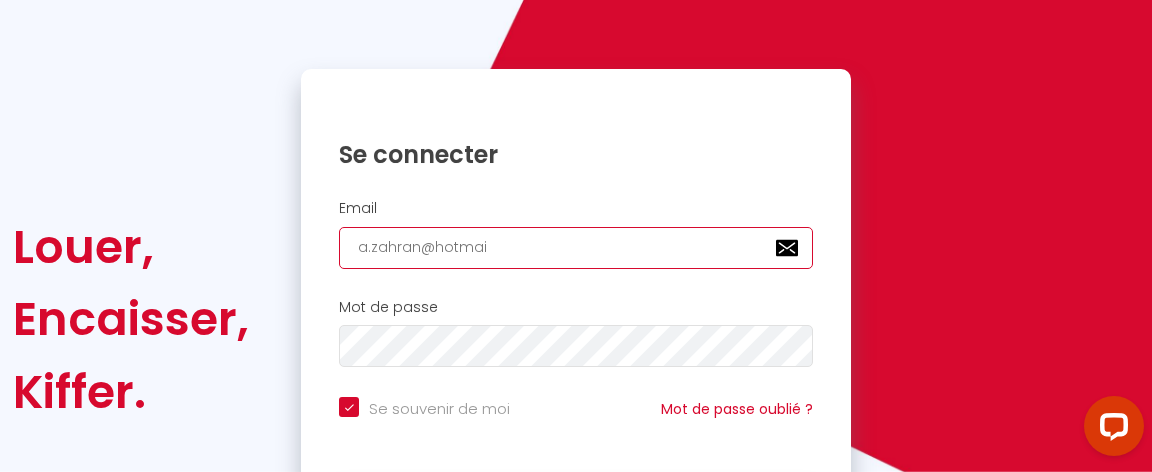 type on "[EMAIL_ADDRESS]" 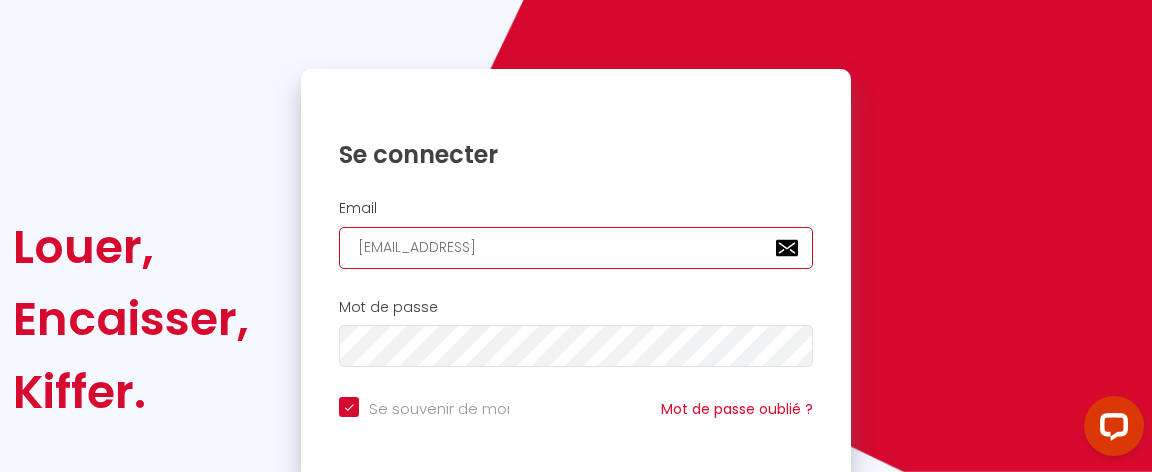 checkbox on "true" 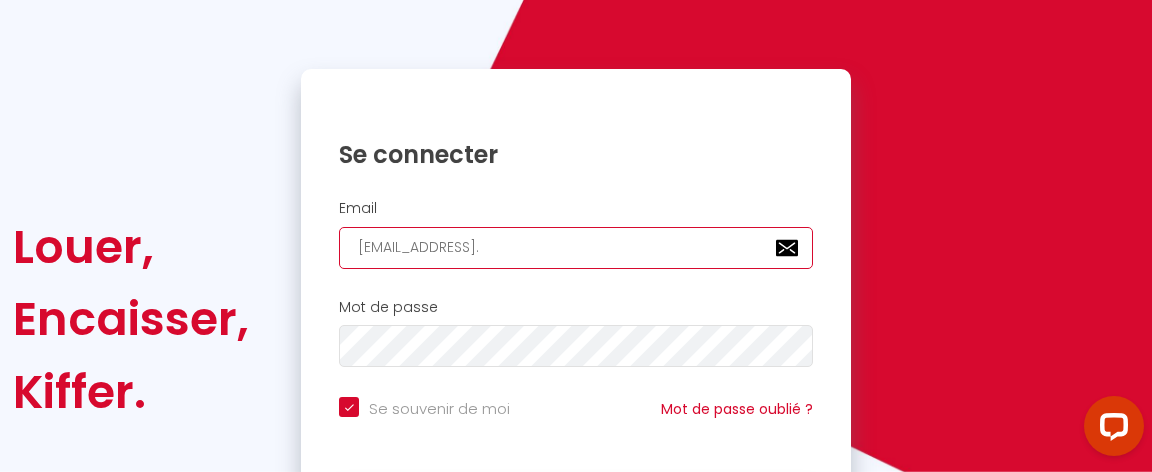 checkbox on "true" 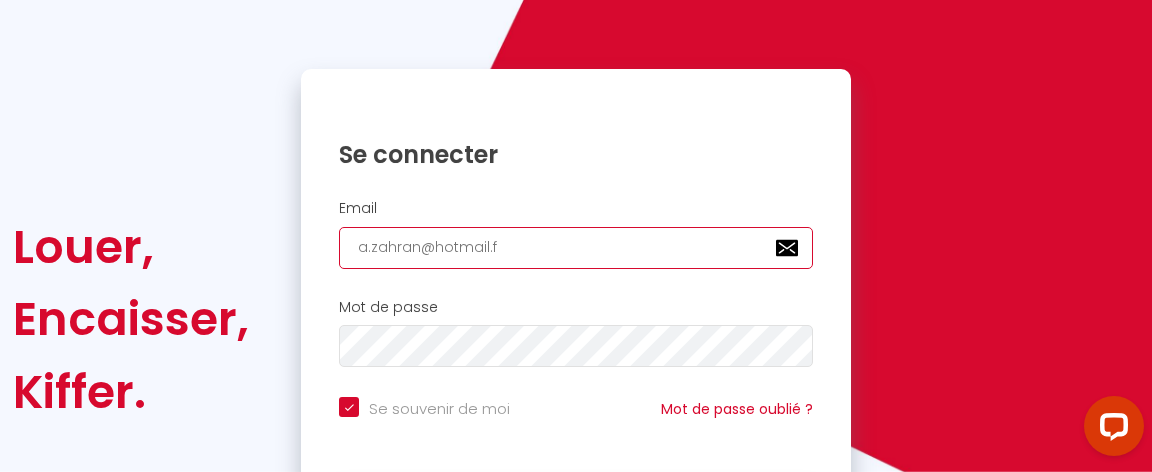 type on "[EMAIL_ADDRESS][DOMAIN_NAME]" 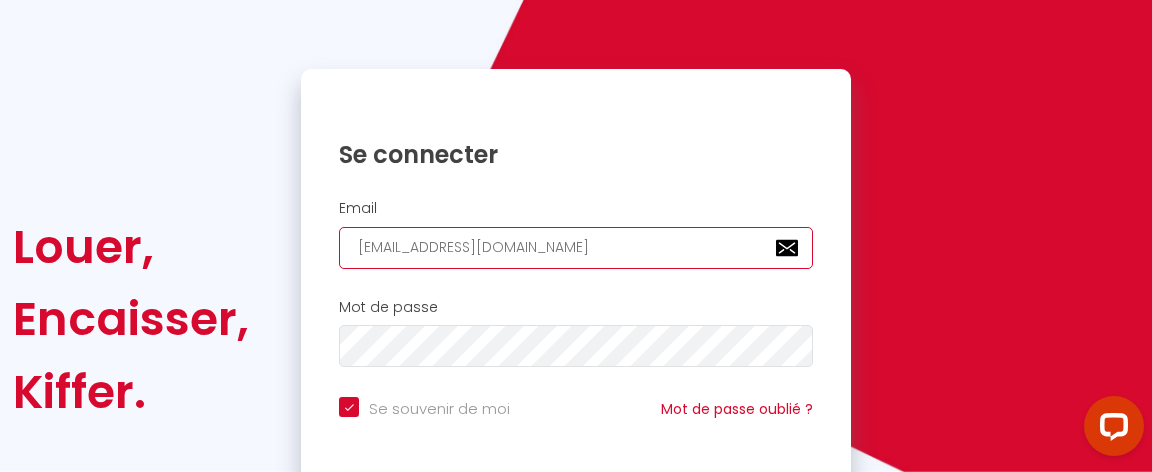 checkbox on "true" 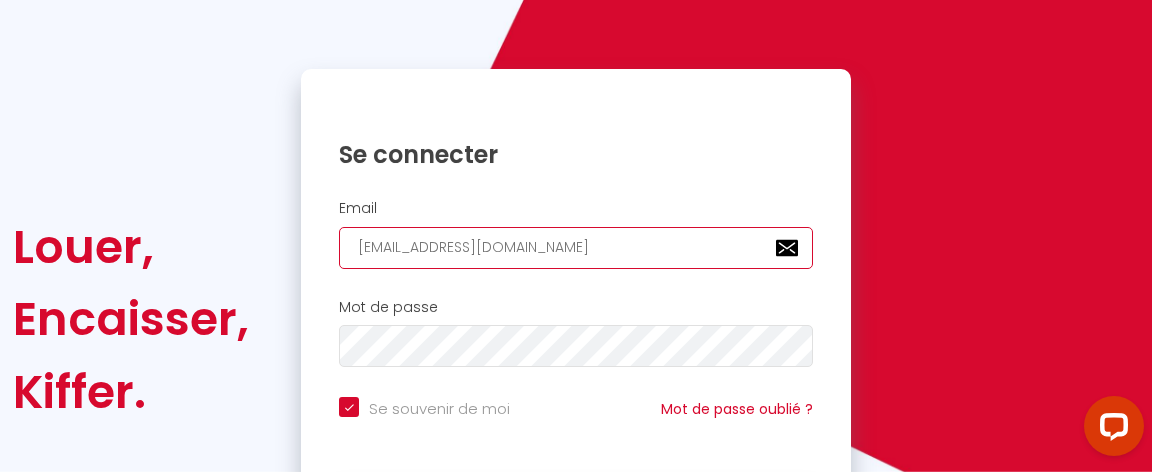 type on "[EMAIL_ADDRESS][DOMAIN_NAME]" 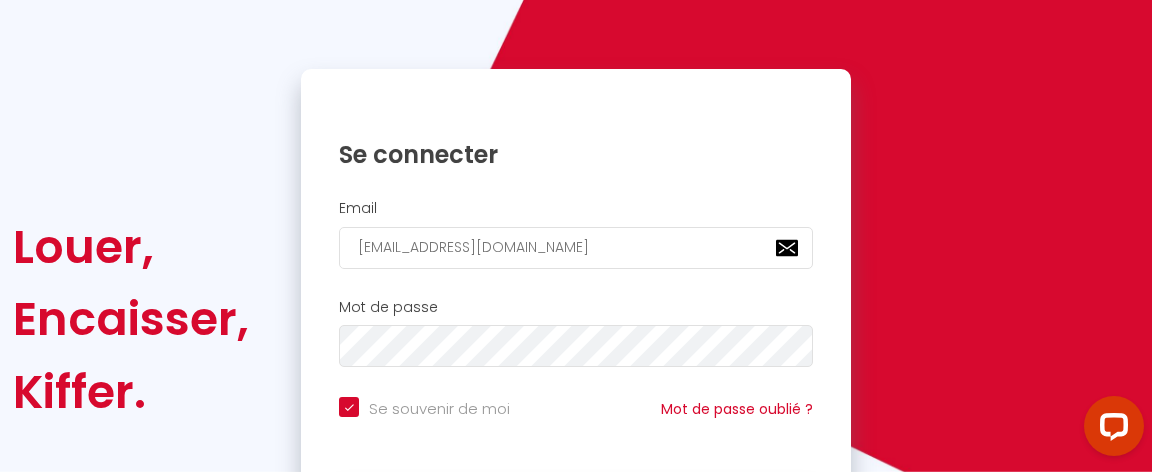click on "Se connecter" at bounding box center (576, 139) 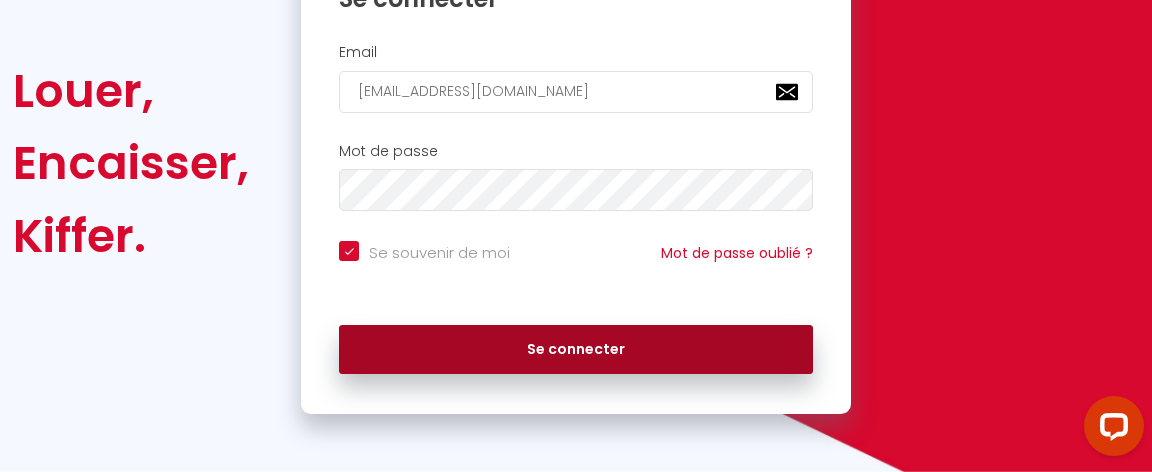 click on "Se connecter" at bounding box center (576, 350) 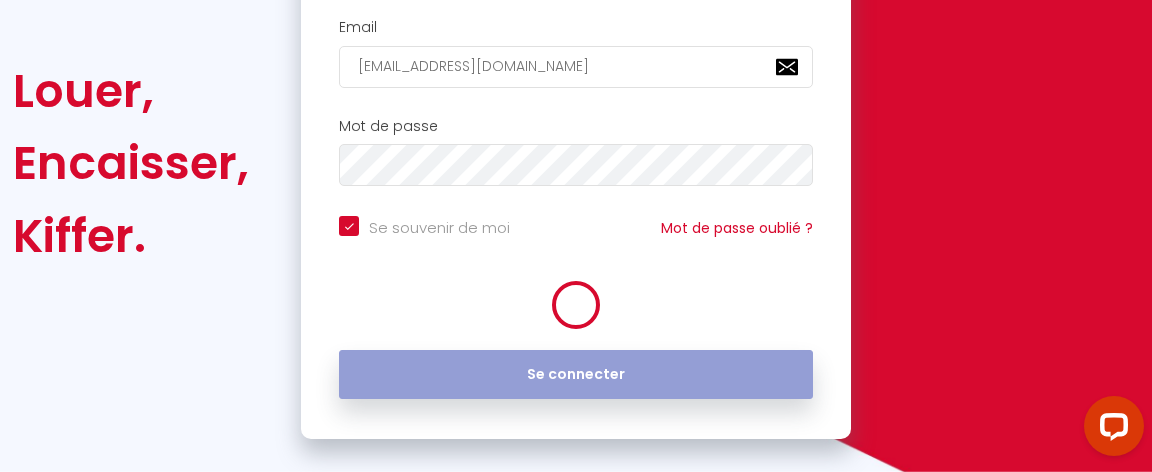scroll, scrollTop: 264, scrollLeft: 0, axis: vertical 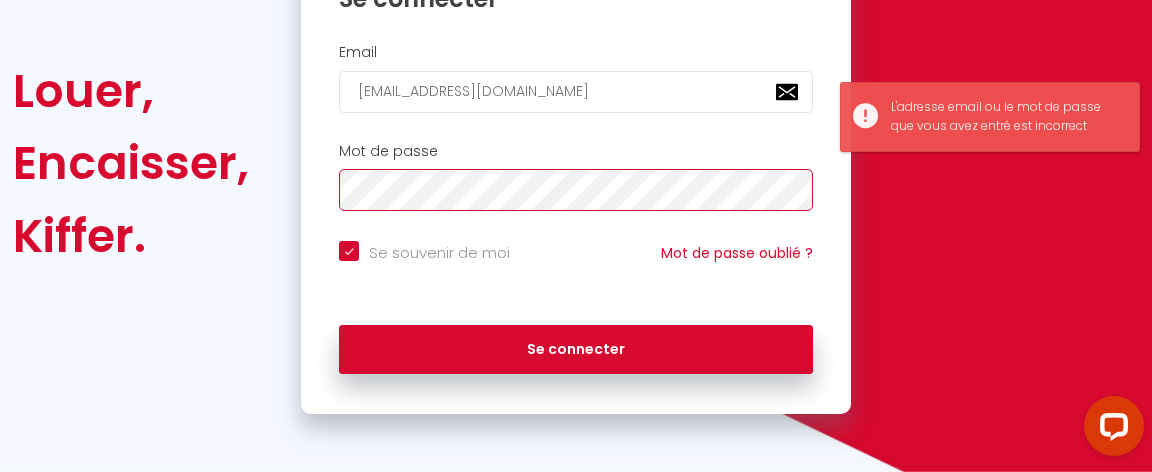 checkbox on "true" 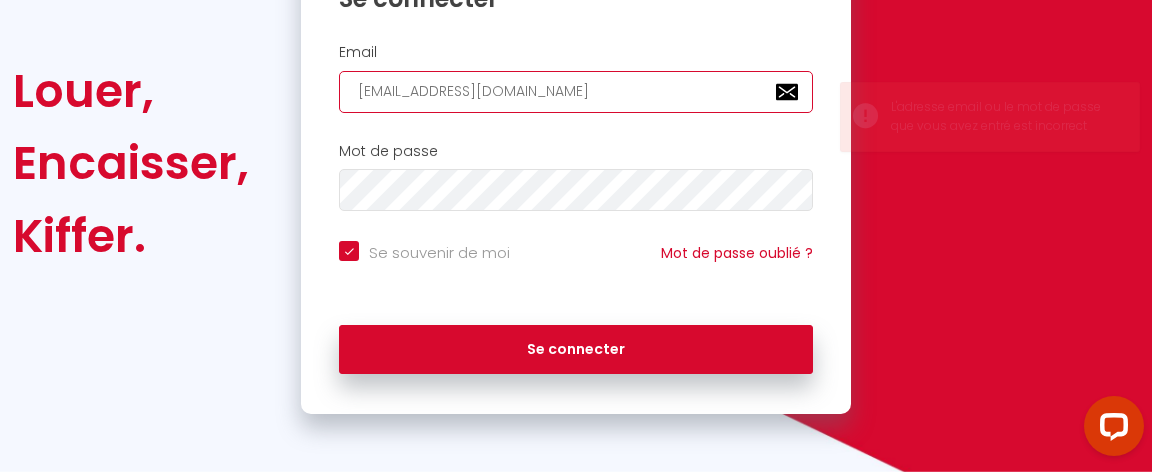 drag, startPoint x: 535, startPoint y: 89, endPoint x: 262, endPoint y: 70, distance: 273.66037 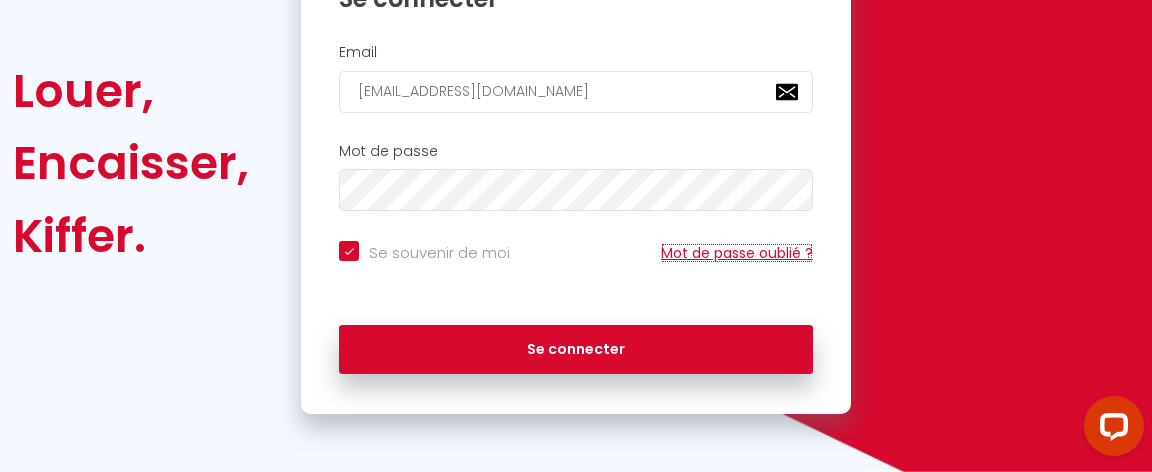 click on "Mot de passe oublié ?" at bounding box center [737, 253] 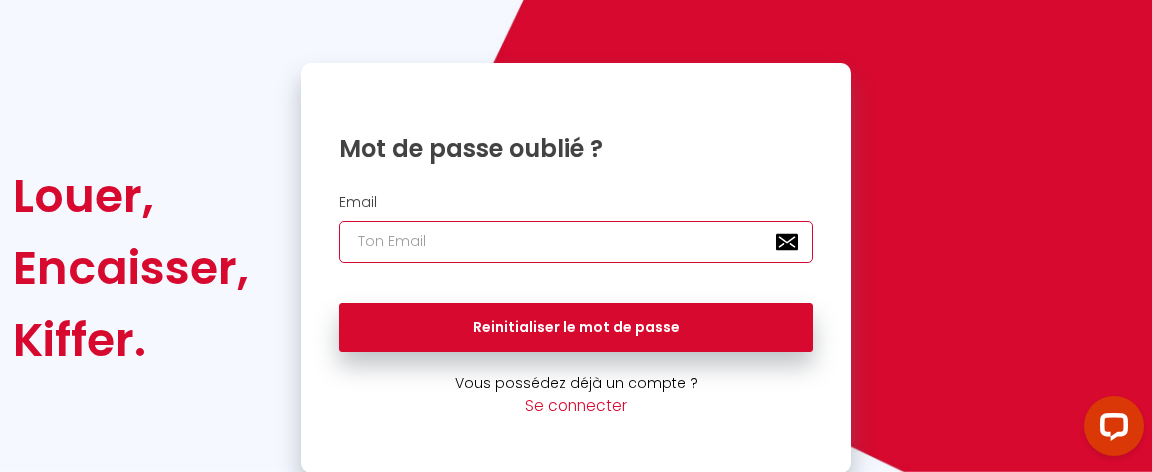 click at bounding box center (576, 242) 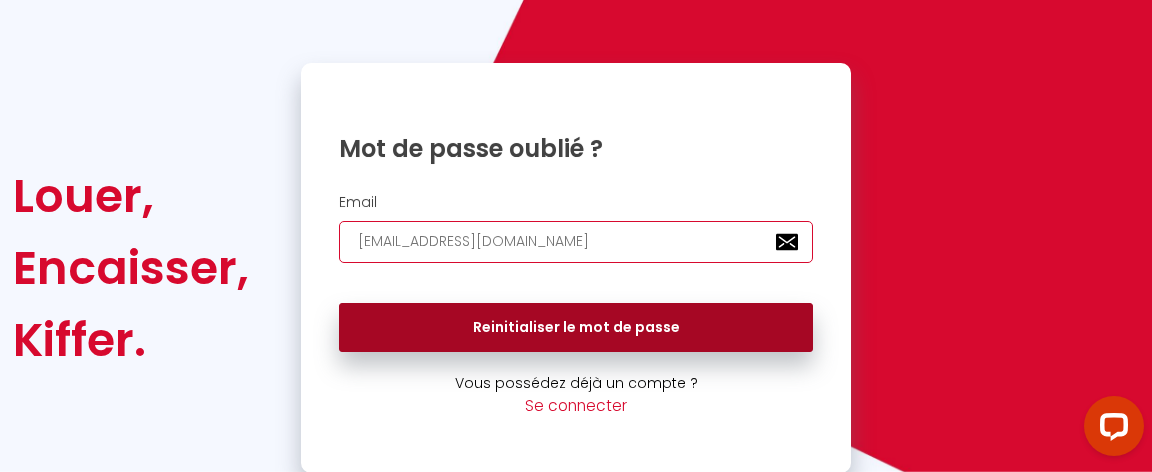 type on "[EMAIL_ADDRESS][DOMAIN_NAME]" 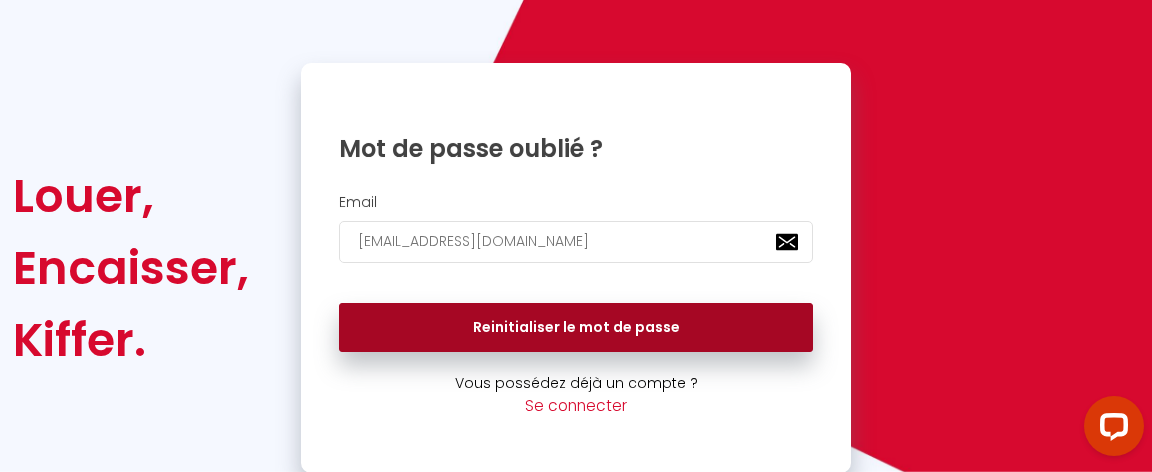 click on "Reinitialiser le mot de passe" at bounding box center [576, 328] 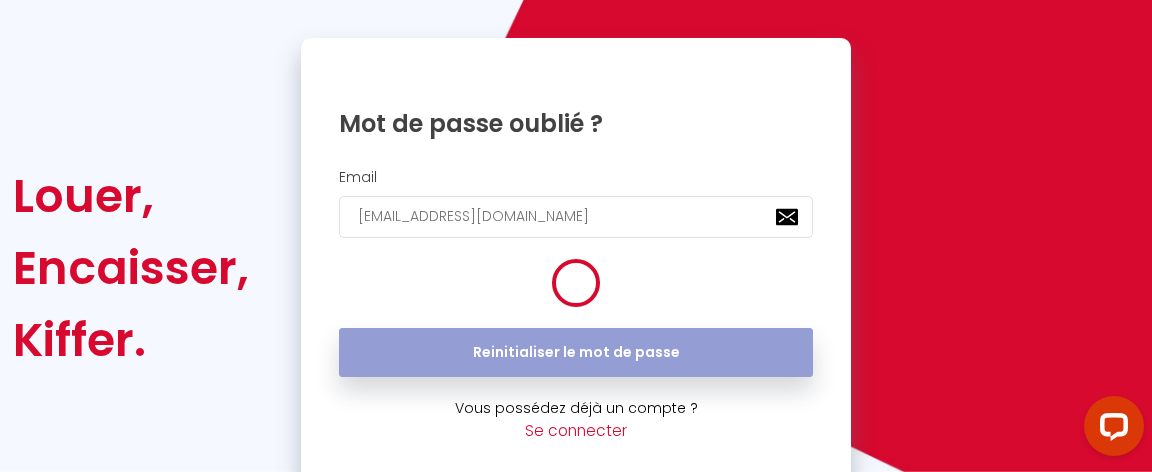 scroll, scrollTop: 114, scrollLeft: 0, axis: vertical 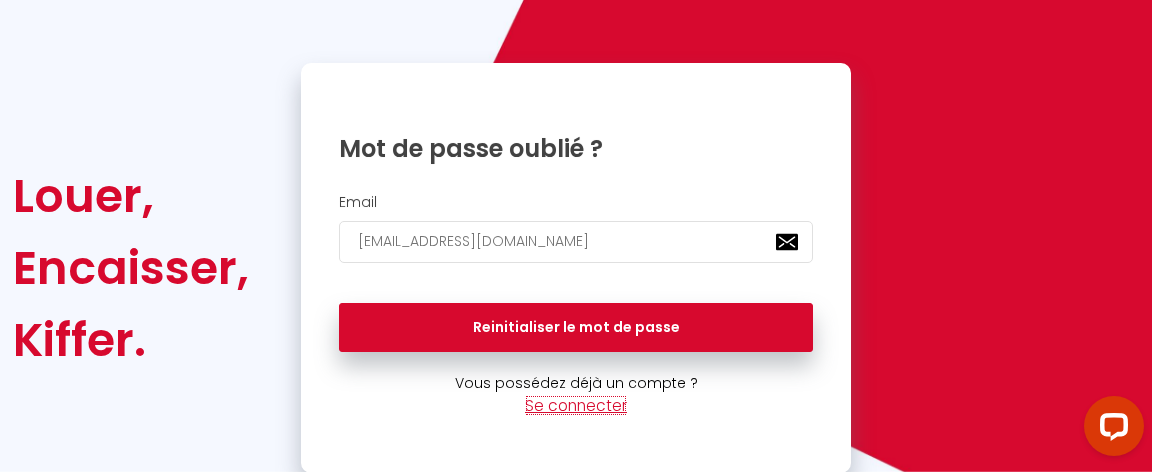 click on "Se connecter" at bounding box center [576, 405] 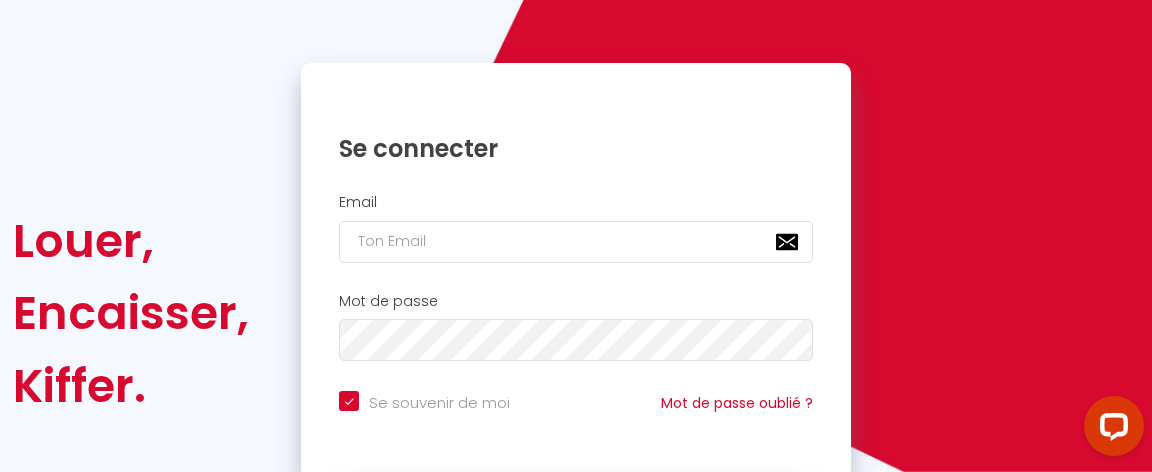 checkbox on "true" 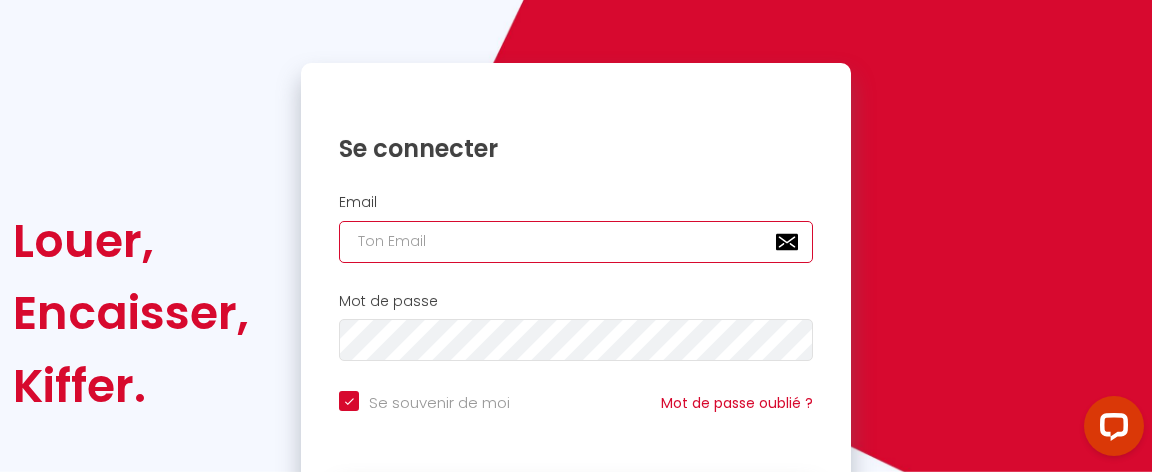 click at bounding box center (576, 242) 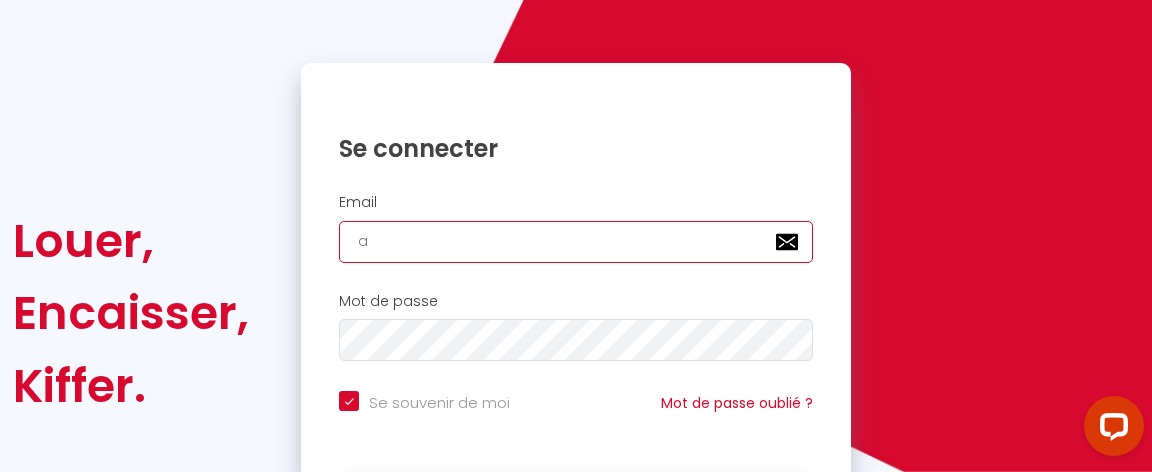 checkbox on "true" 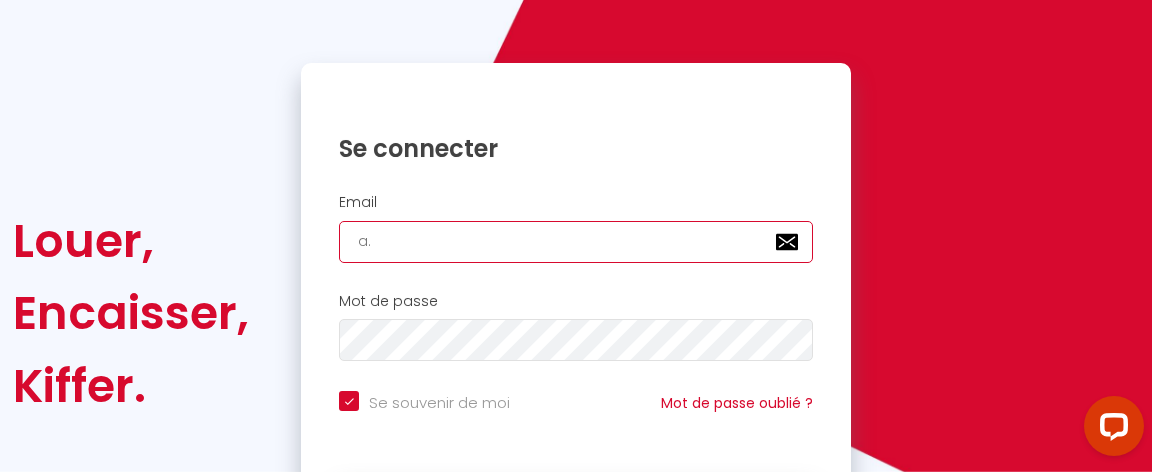 checkbox on "true" 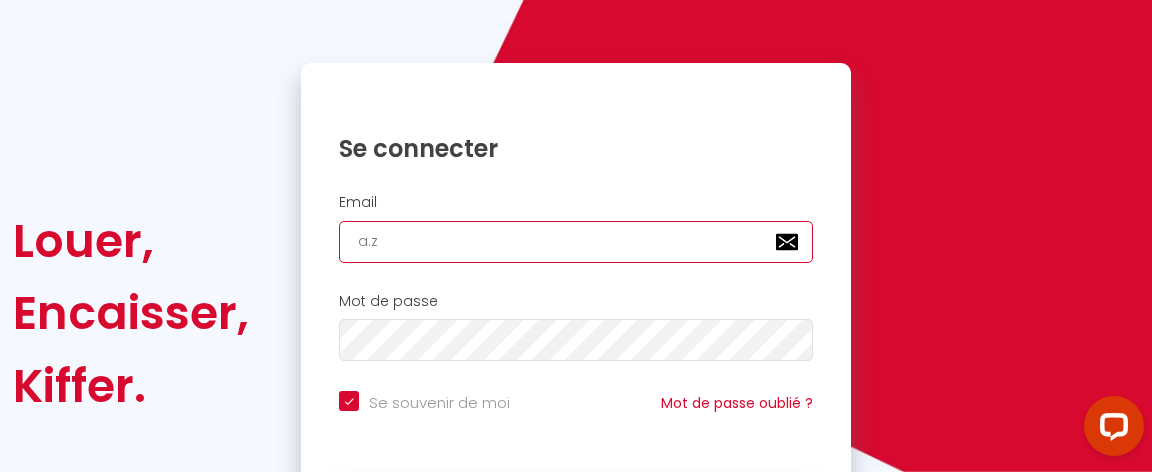 checkbox on "true" 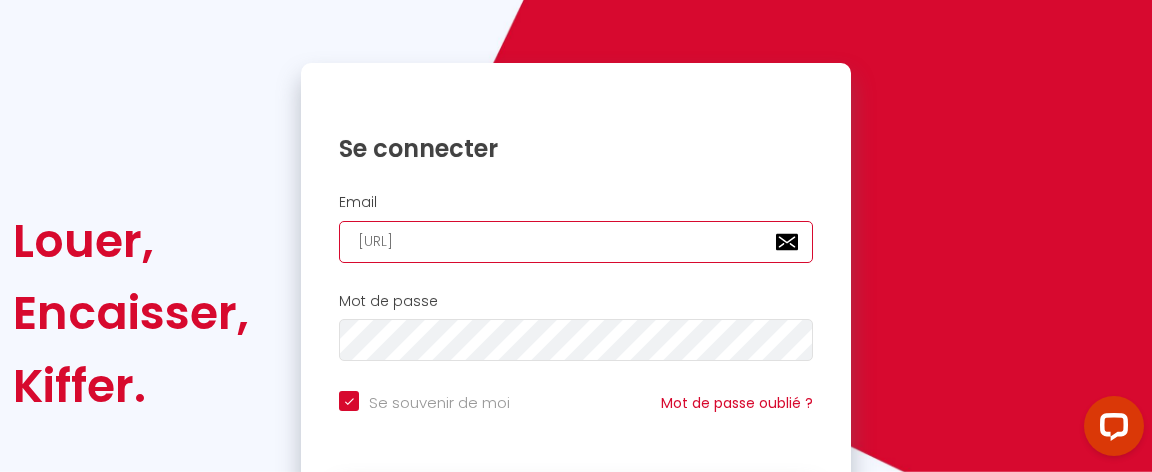 checkbox on "true" 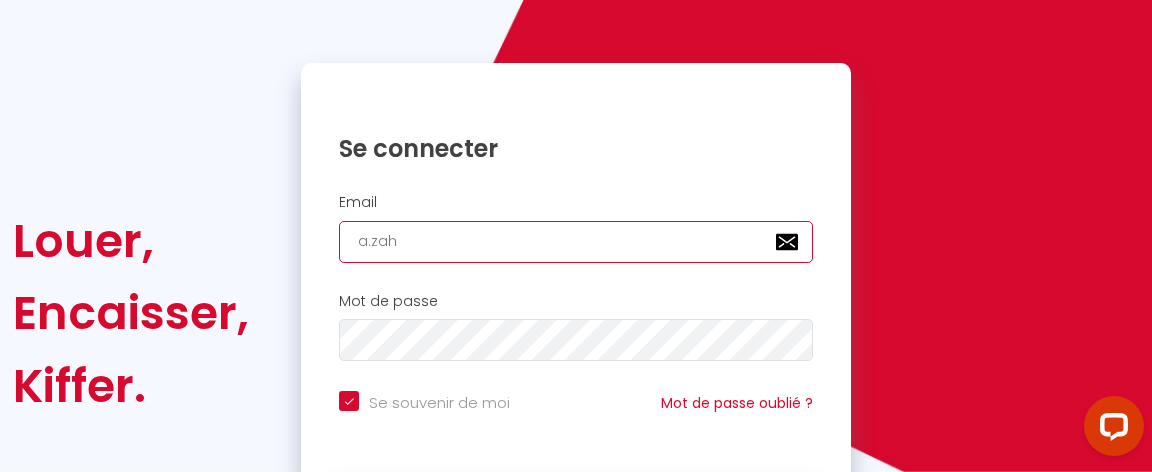 checkbox on "true" 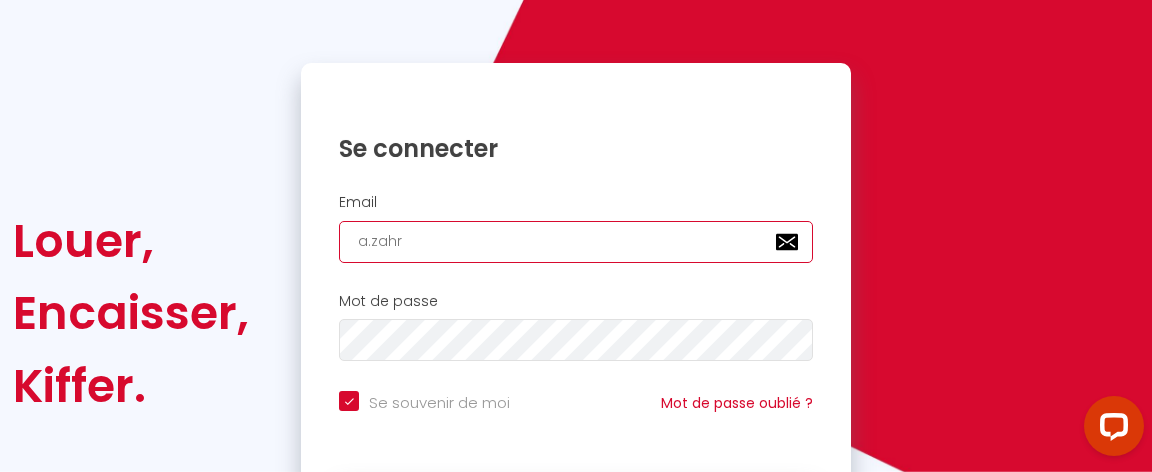 checkbox on "true" 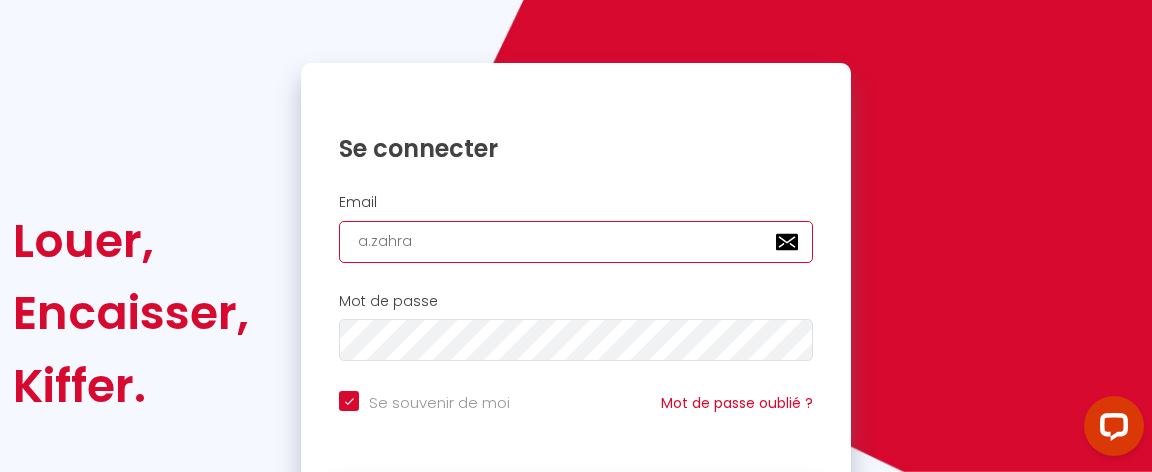 checkbox on "true" 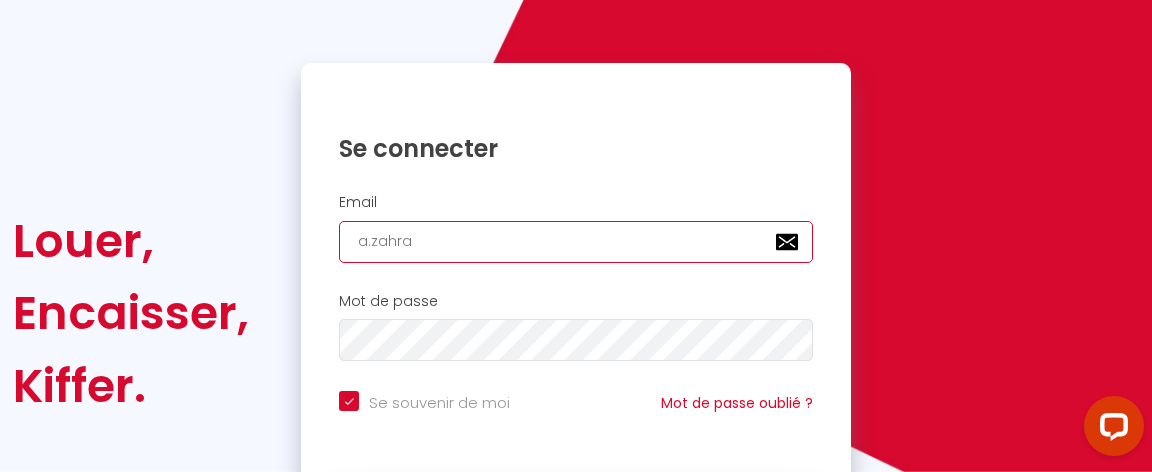 type on "[EMAIL_ADDRESS][DOMAIN_NAME]" 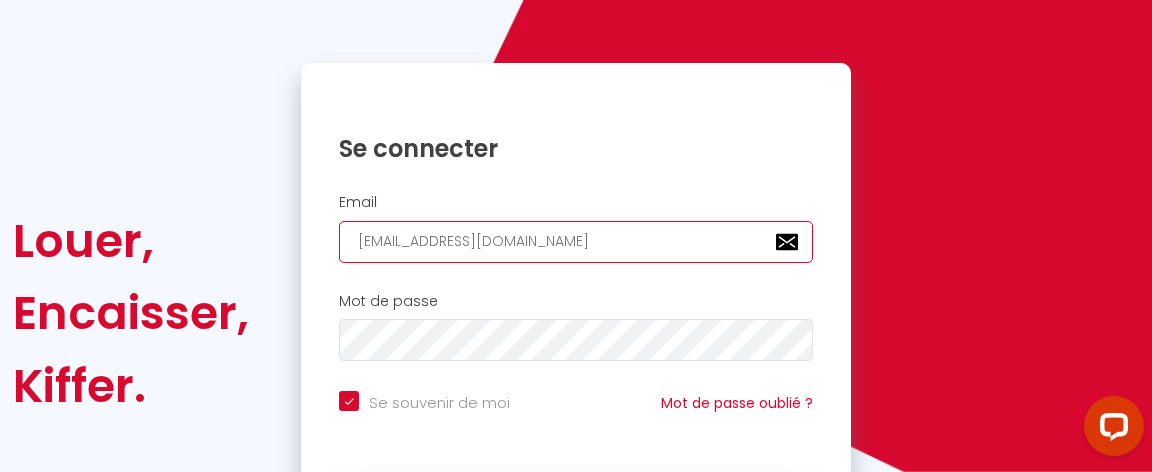 checkbox on "true" 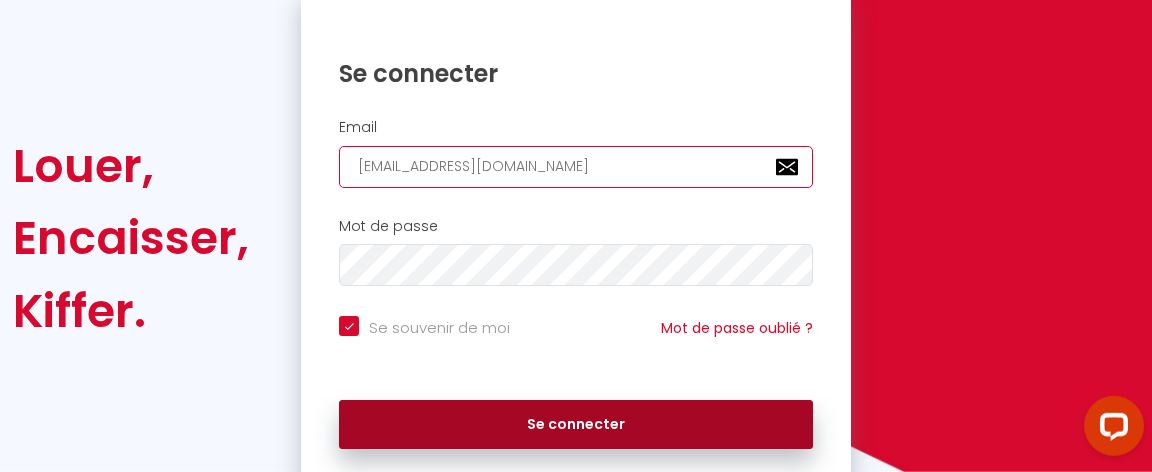 scroll, scrollTop: 222, scrollLeft: 0, axis: vertical 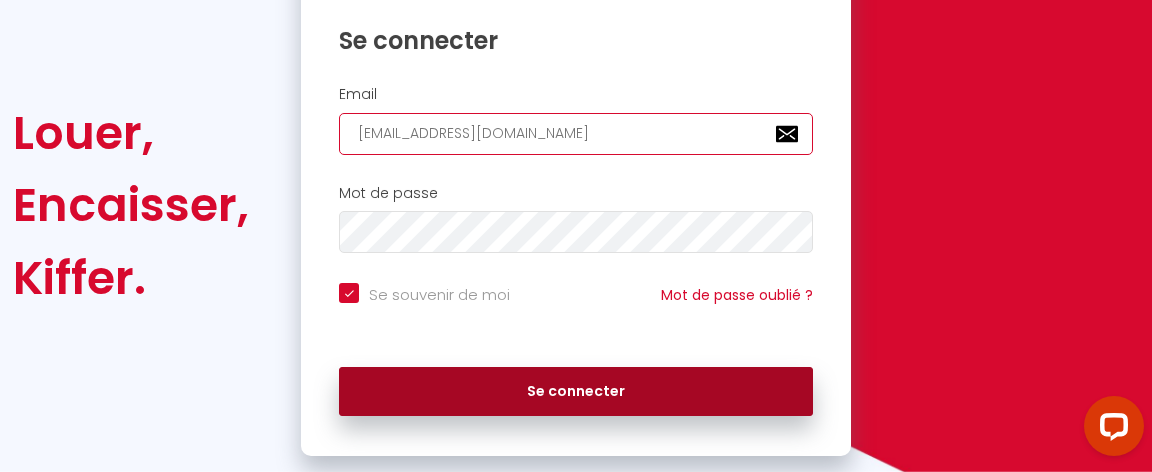 type on "[EMAIL_ADDRESS][DOMAIN_NAME]" 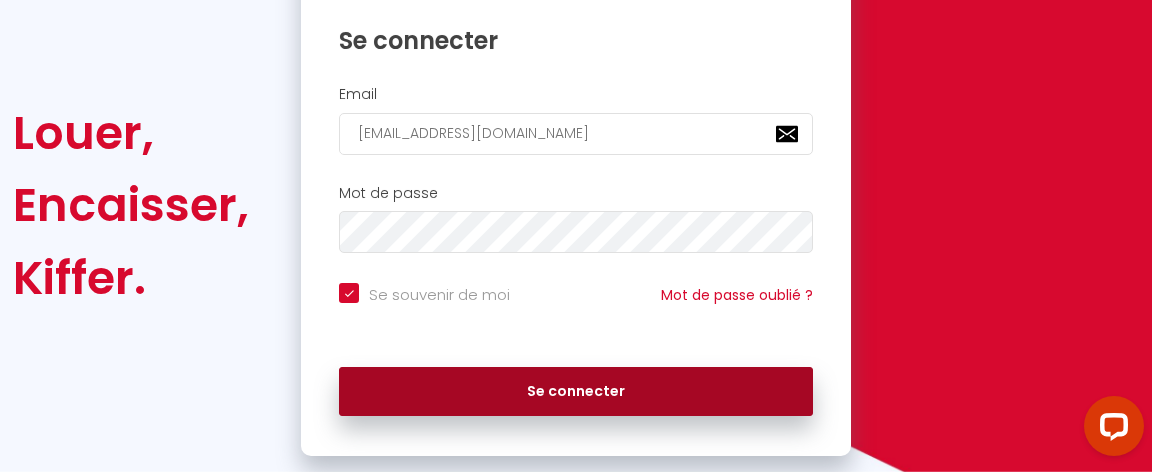 click on "Se connecter" at bounding box center (576, 392) 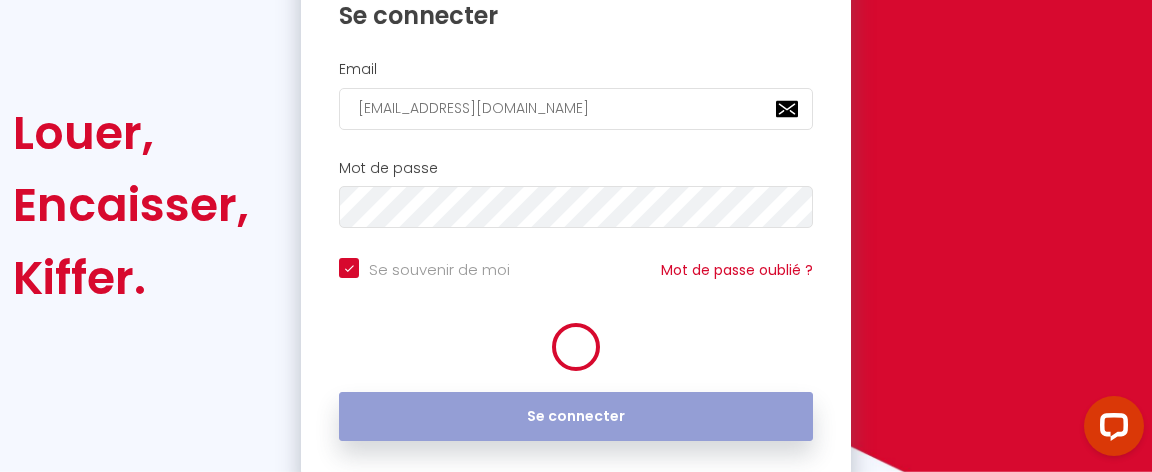 scroll, scrollTop: 222, scrollLeft: 0, axis: vertical 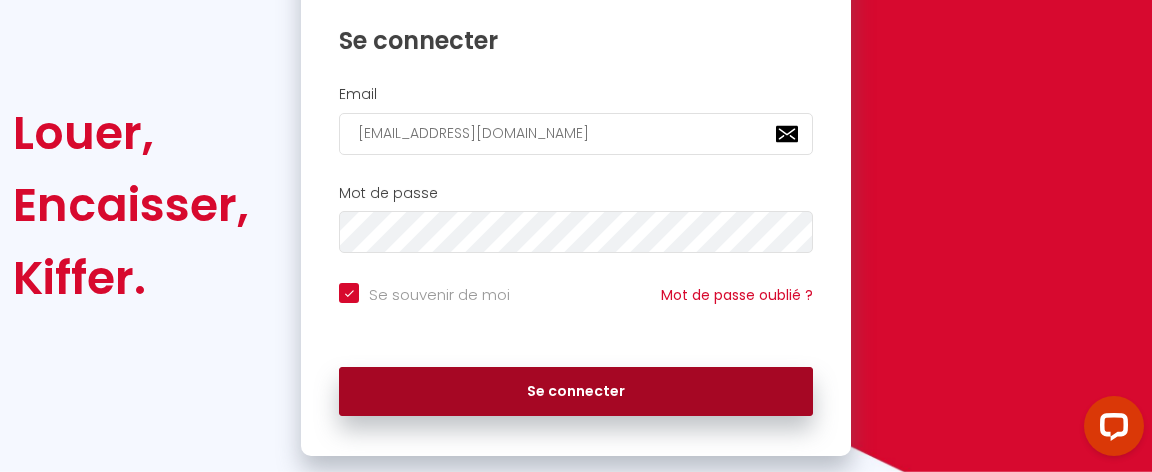 click on "Se connecter" at bounding box center (576, 392) 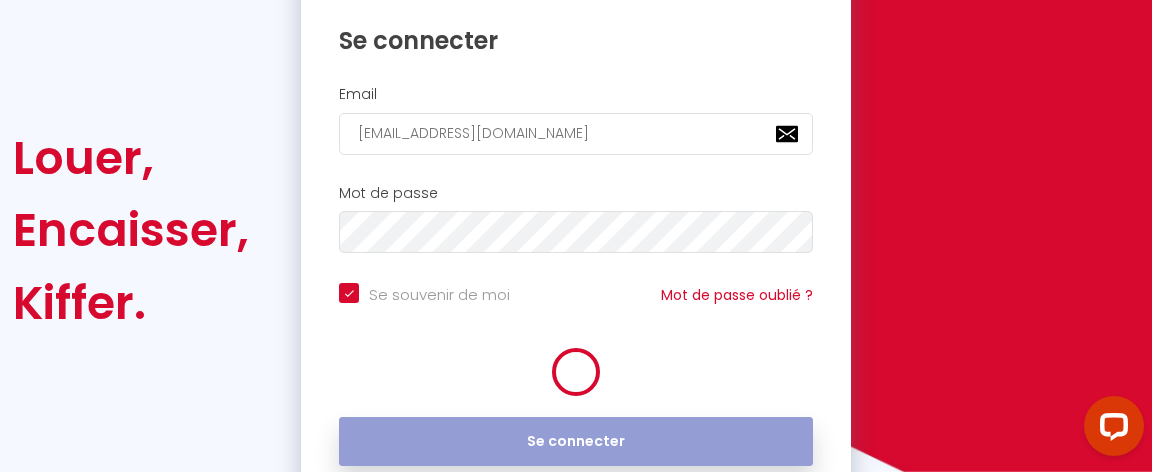 scroll, scrollTop: 247, scrollLeft: 0, axis: vertical 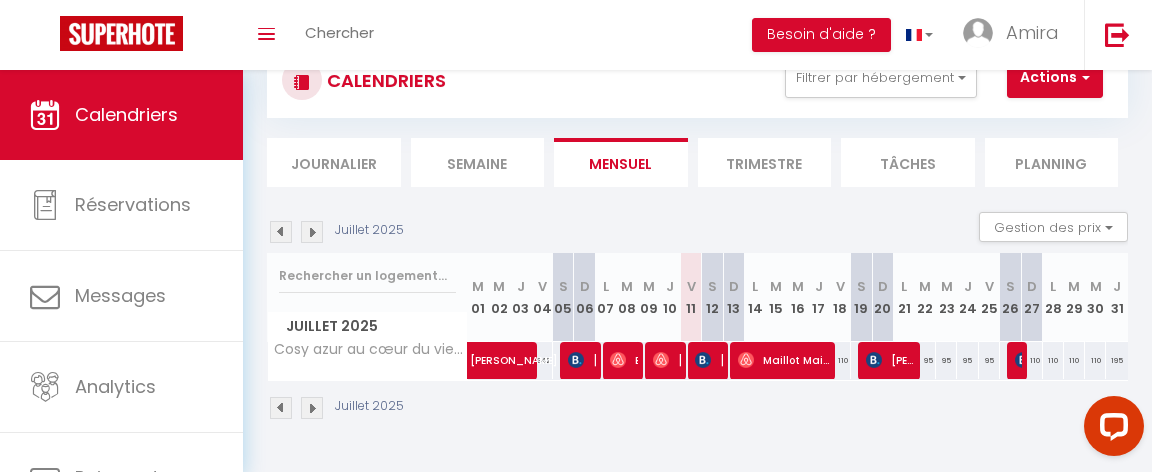 click at bounding box center [281, 232] 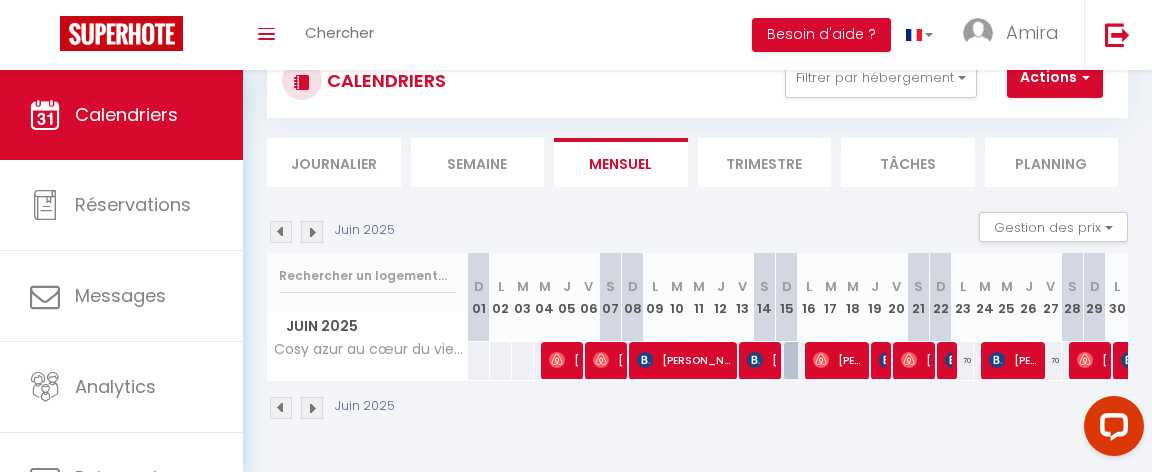 click at bounding box center (281, 232) 